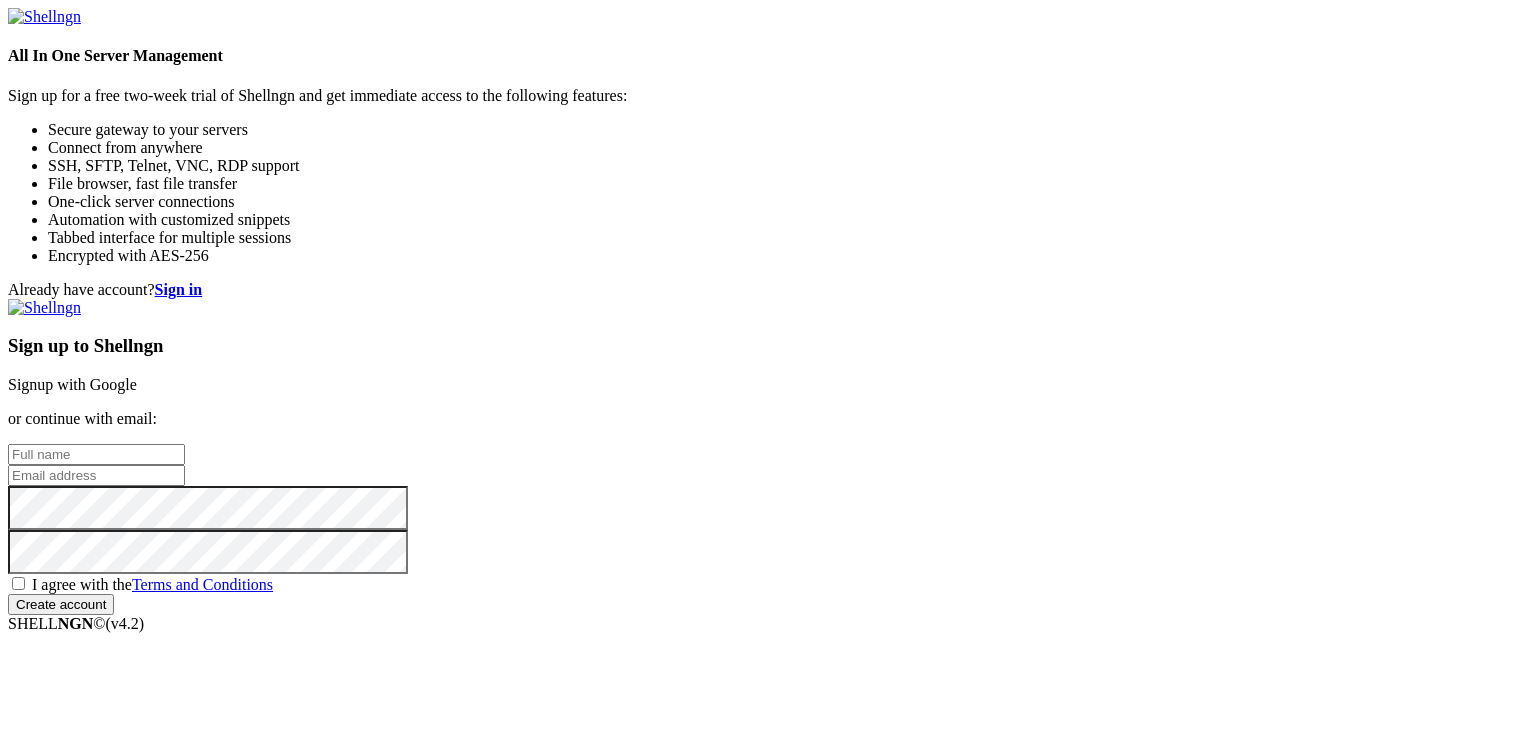 scroll, scrollTop: 0, scrollLeft: 0, axis: both 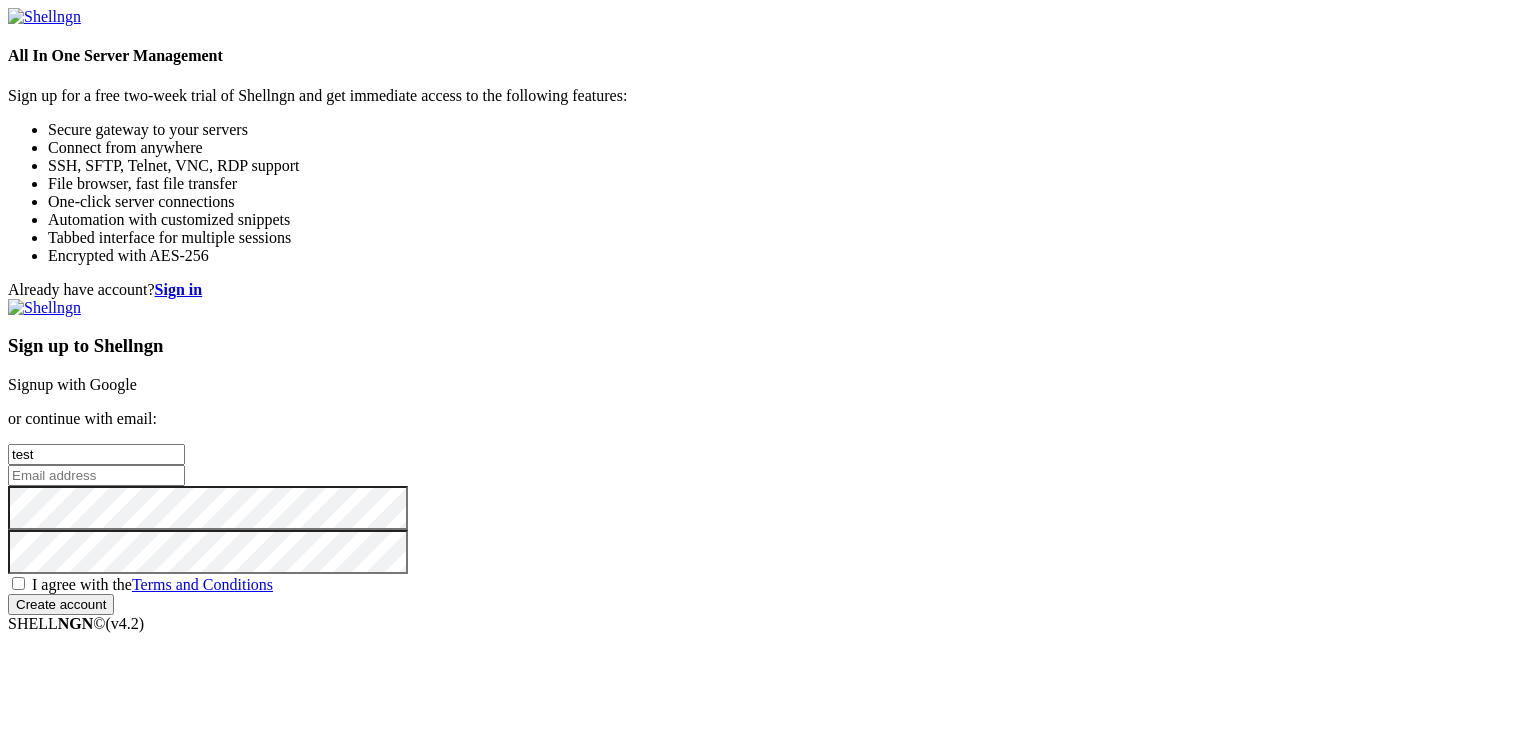 click at bounding box center [96, 475] 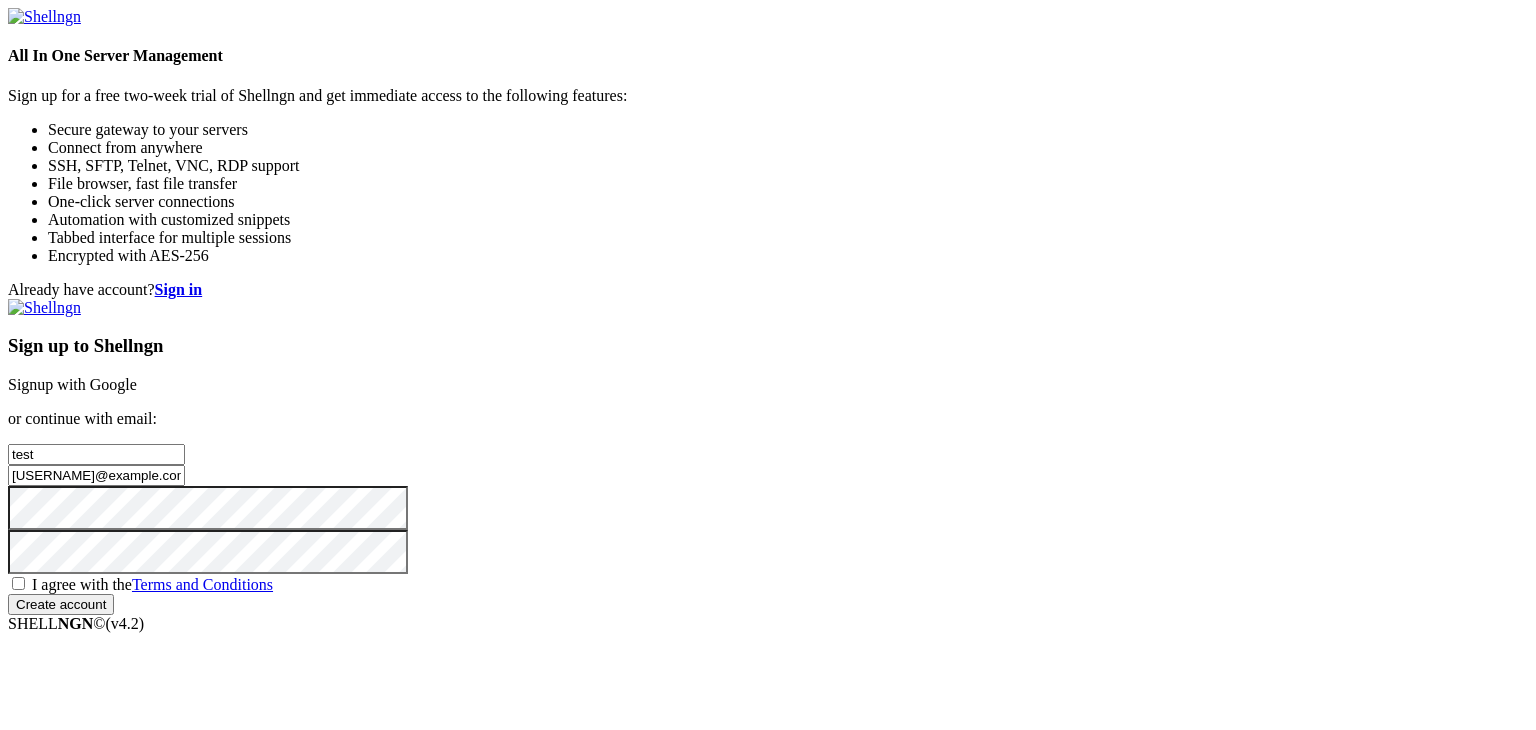 type on "[USERNAME]@example.com" 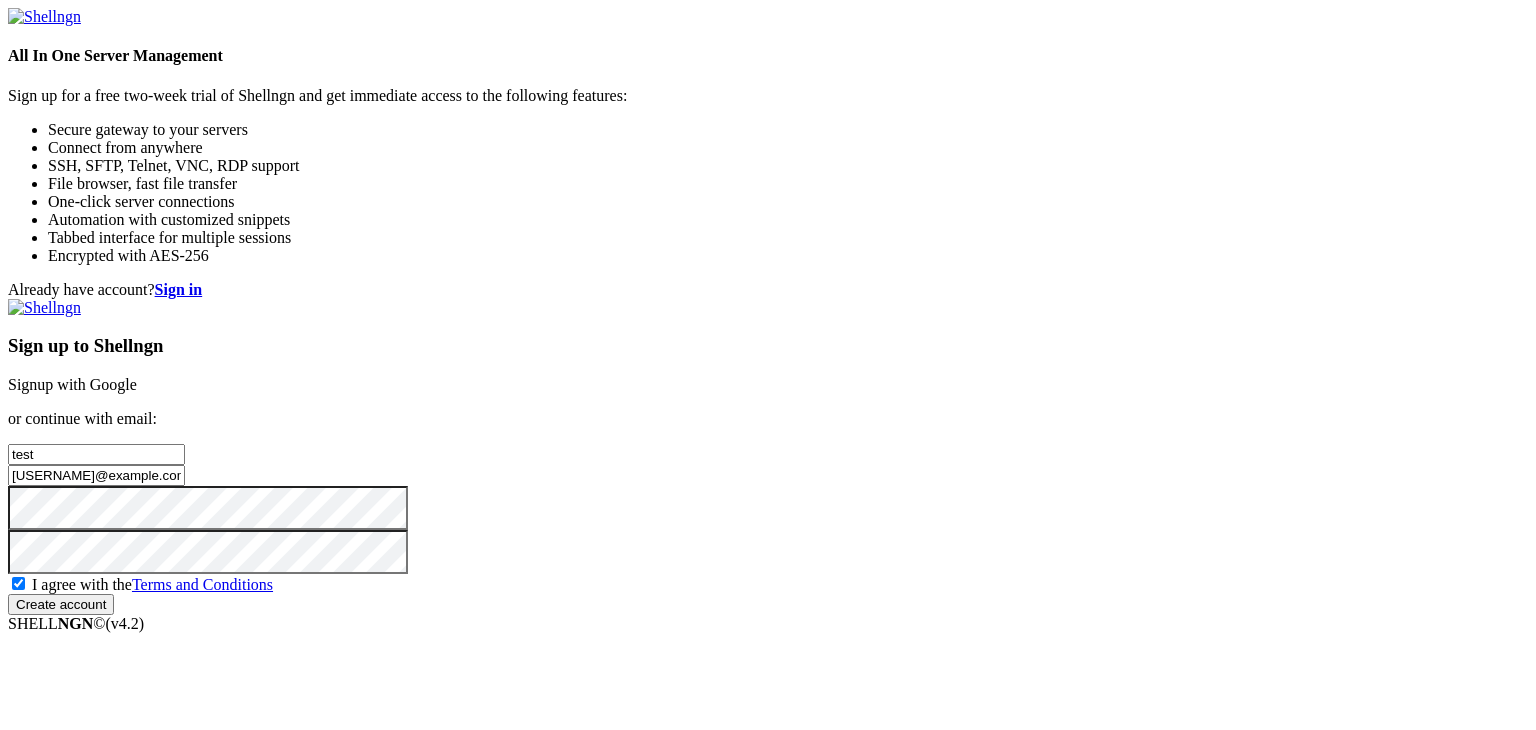 click on "Create account" at bounding box center (61, 604) 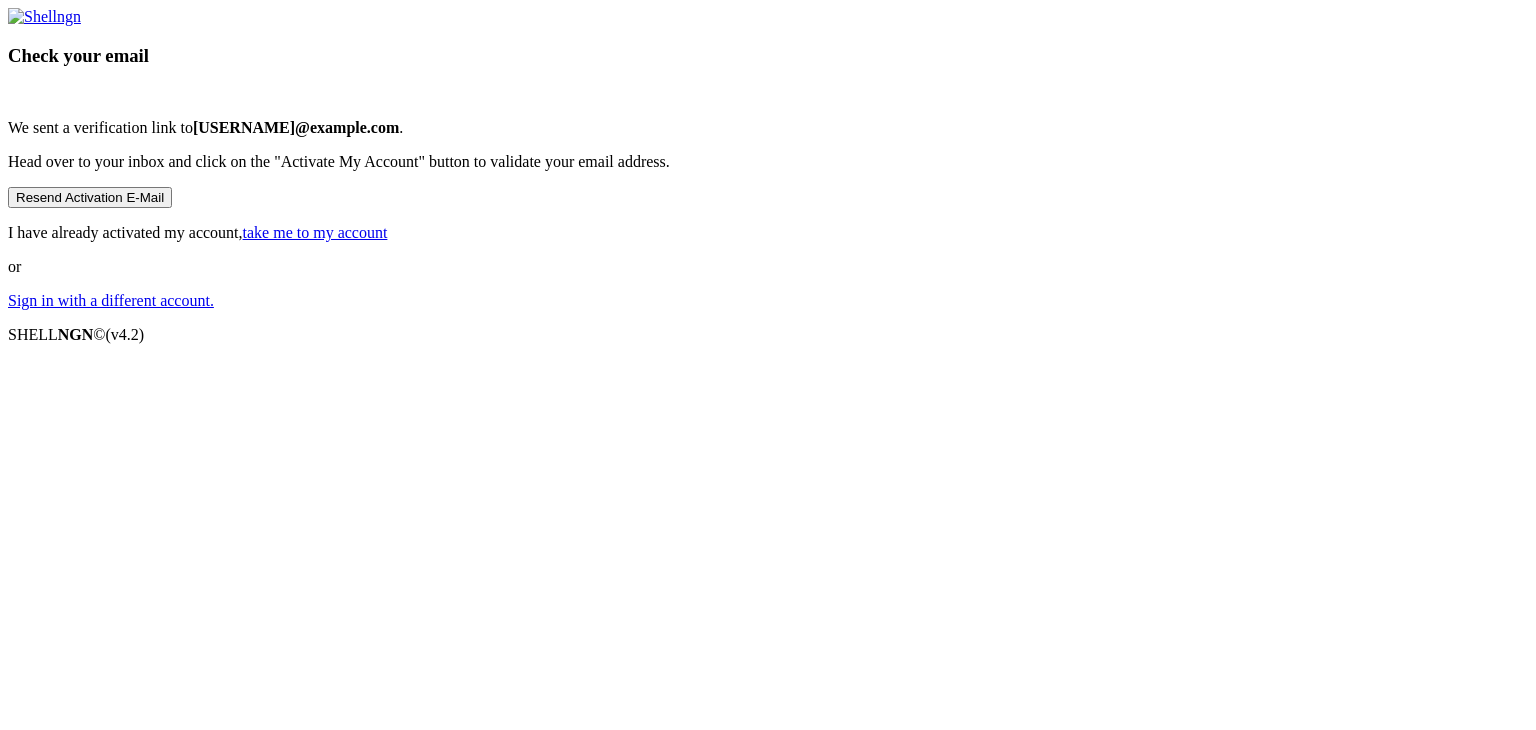 click on "take me to my account" at bounding box center (315, 232) 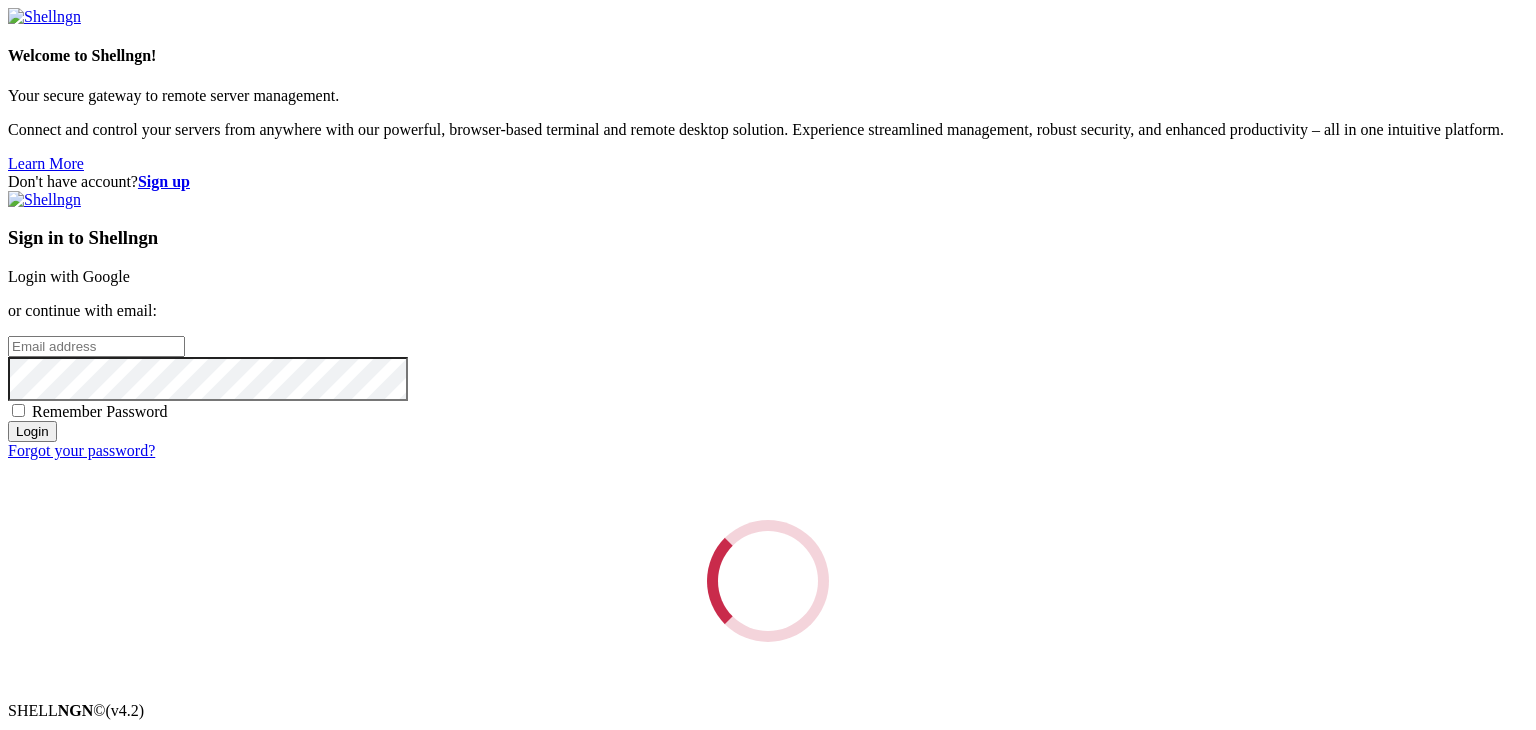 scroll, scrollTop: 0, scrollLeft: 0, axis: both 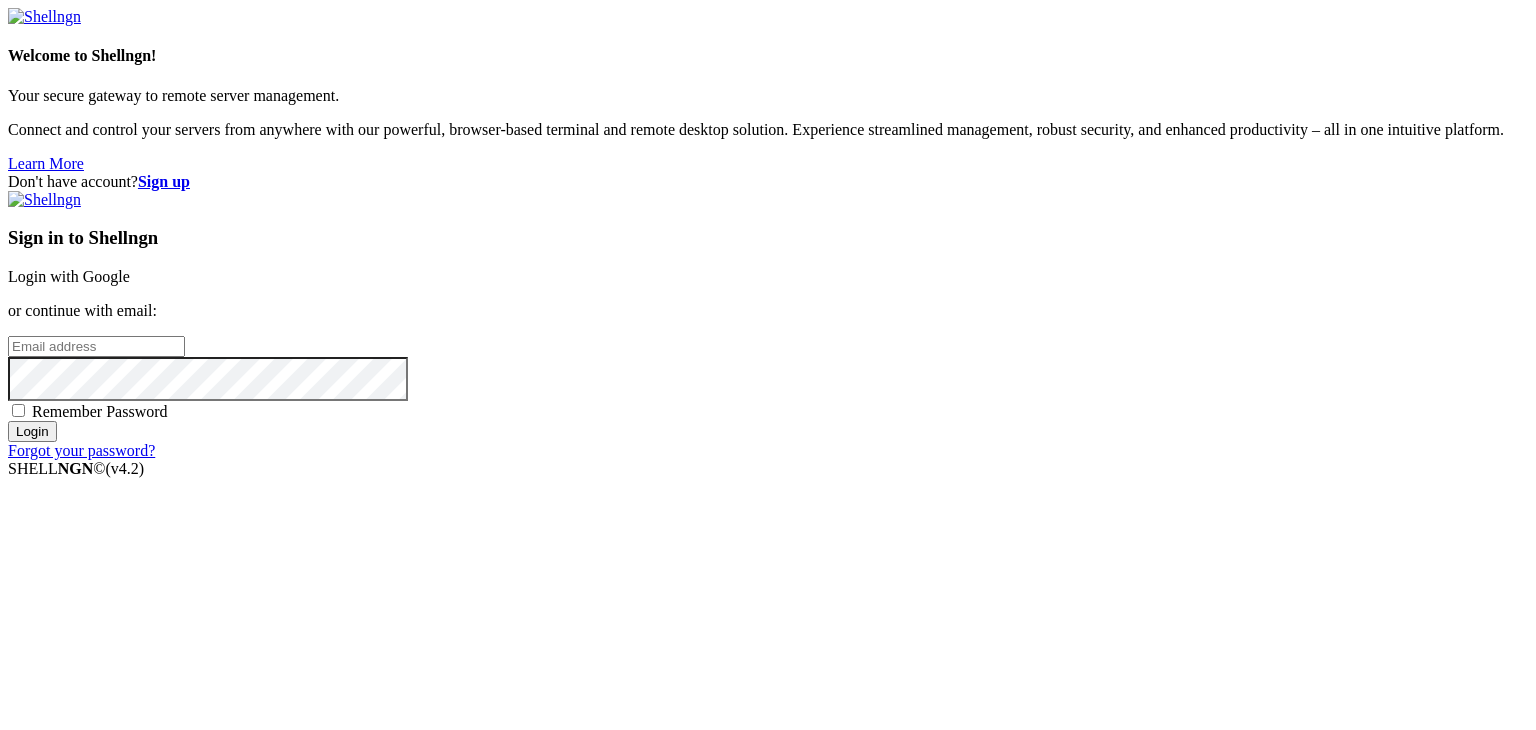click at bounding box center [96, 346] 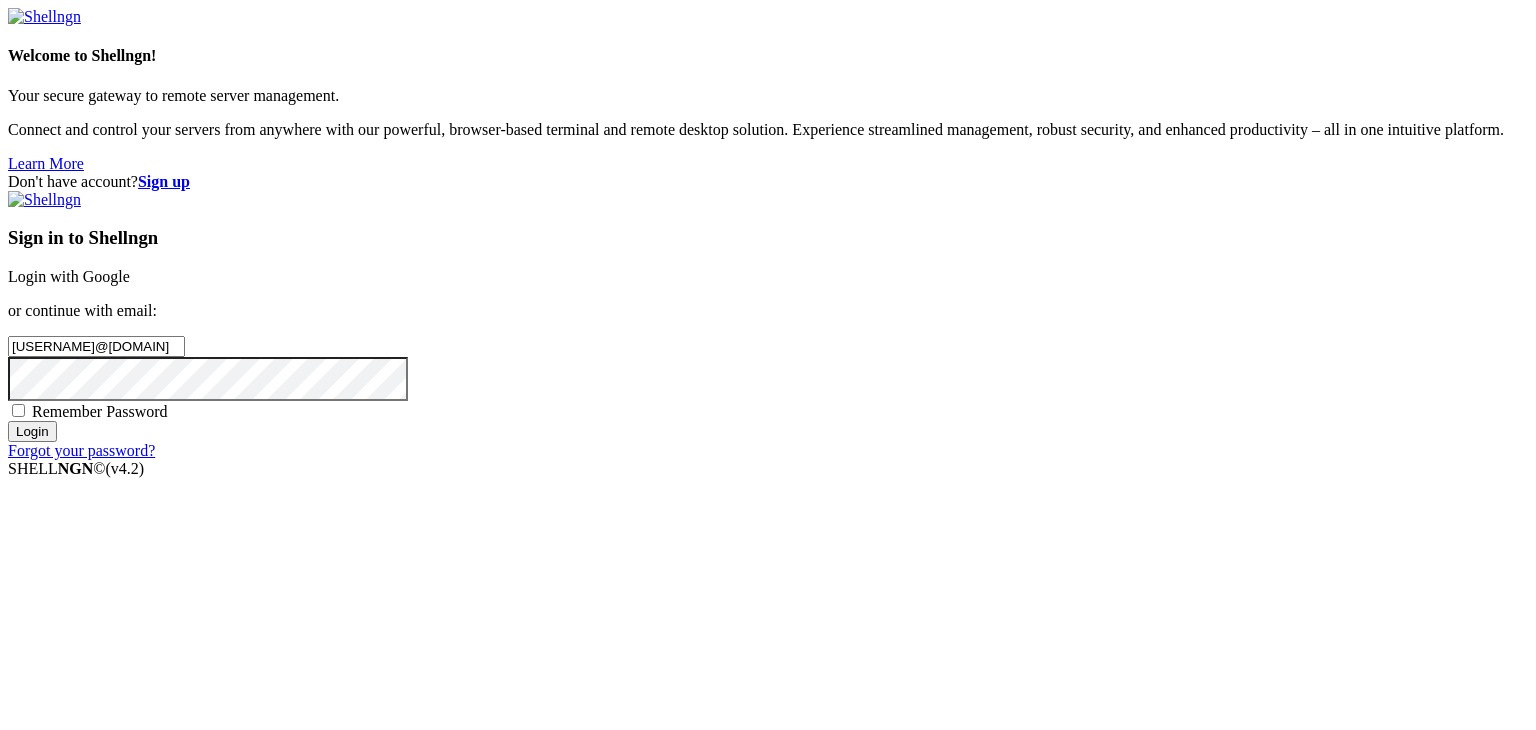 type on "[USERNAME]@[DOMAIN]" 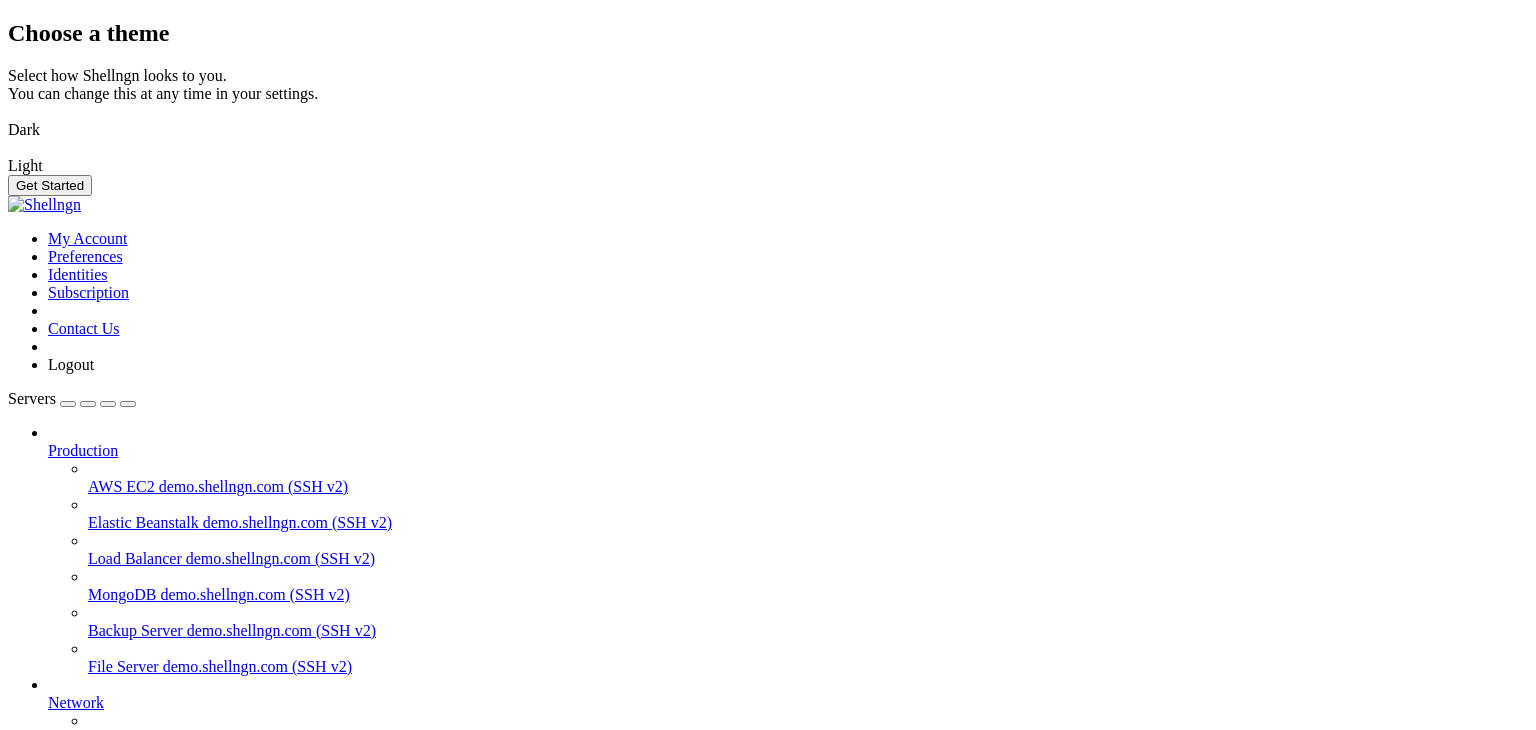 click at bounding box center [8, 117] 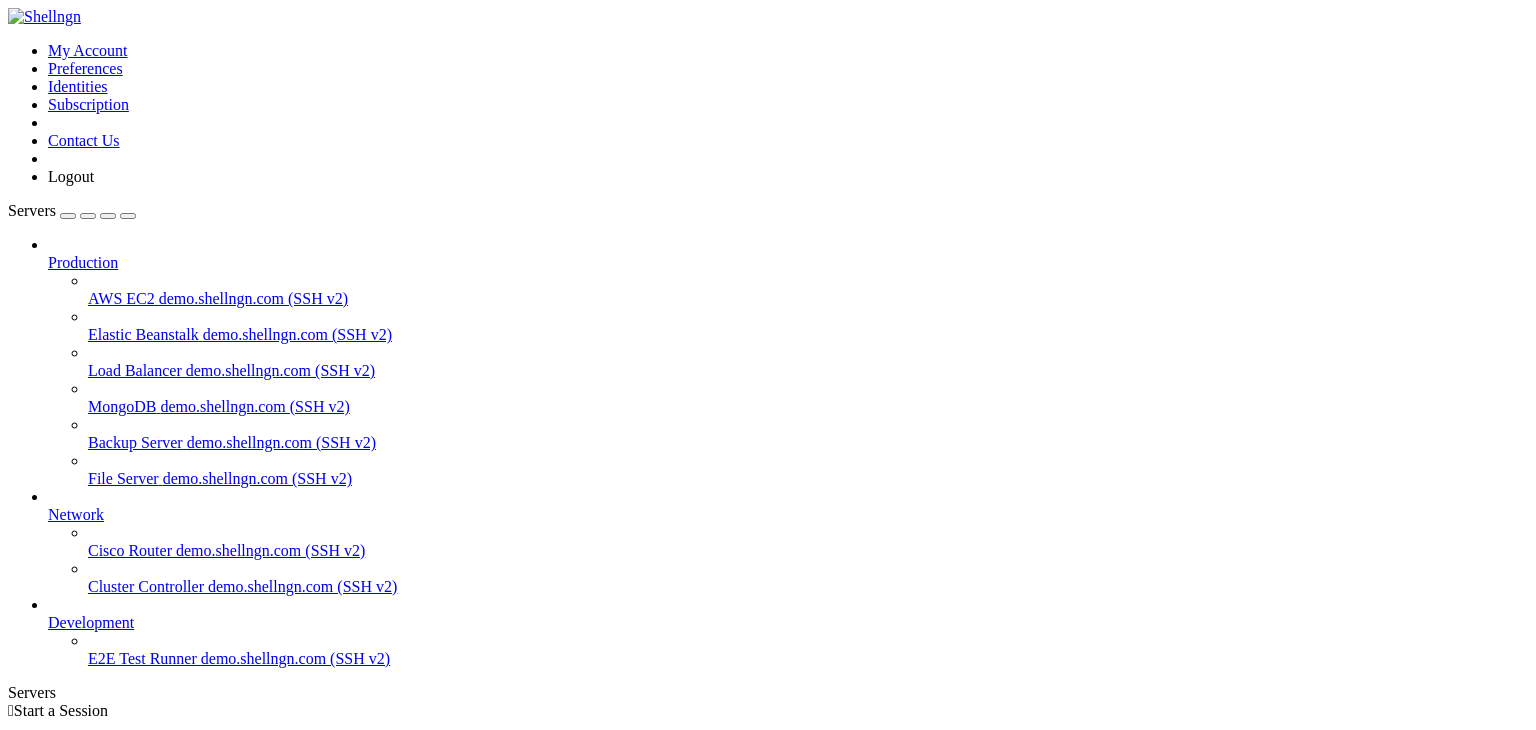 click on "Add Server" at bounding box center (768, 801) 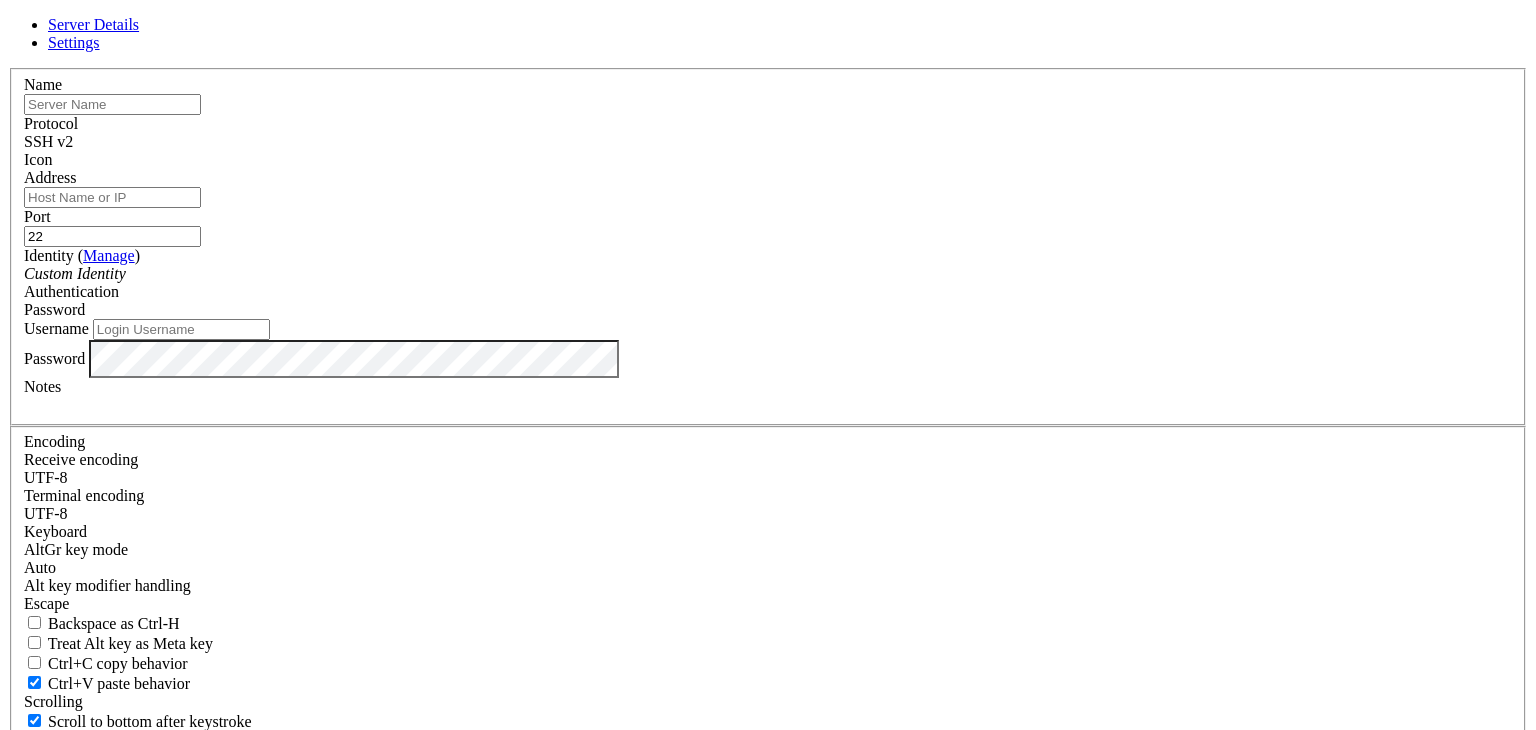 click on "SSH v2" at bounding box center (48, 141) 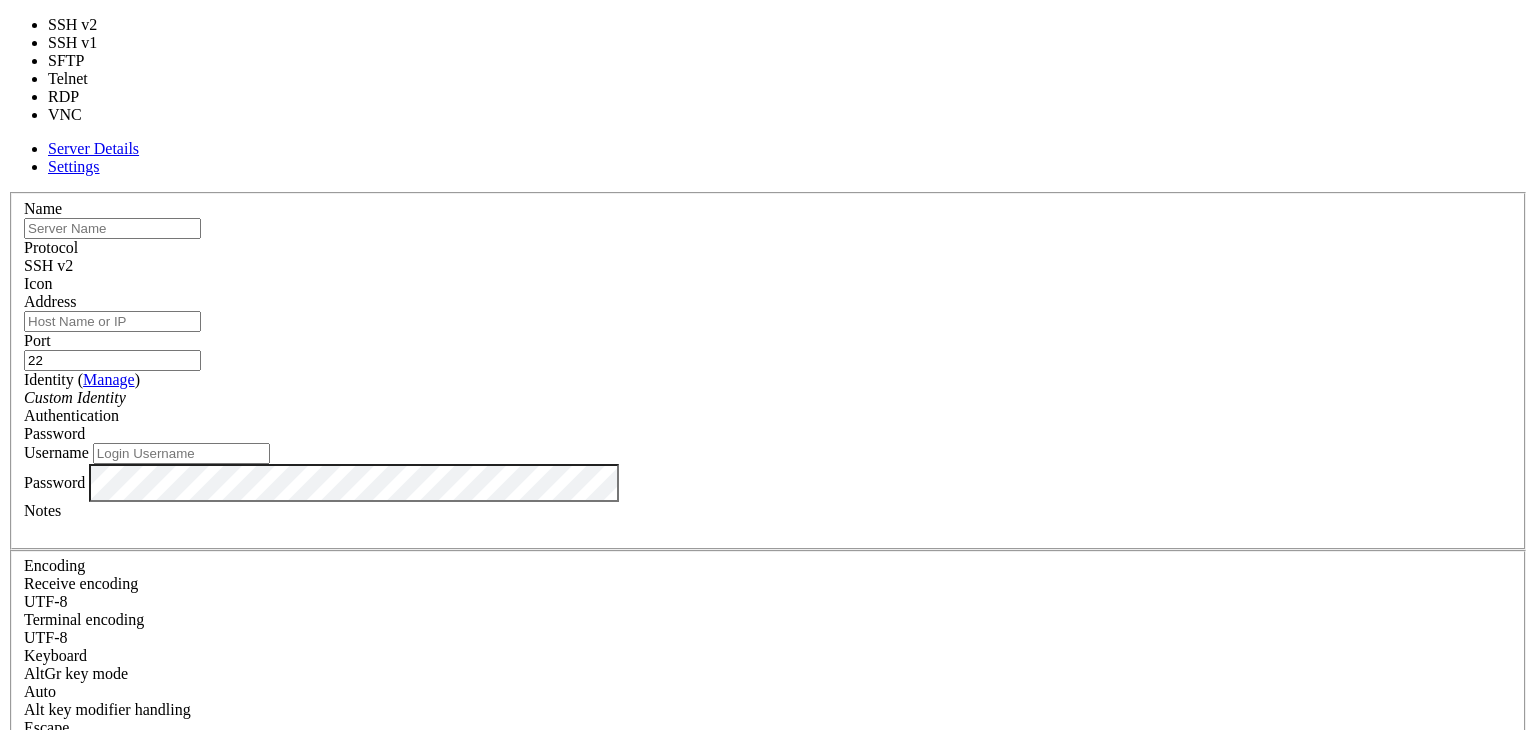 click at bounding box center [112, 228] 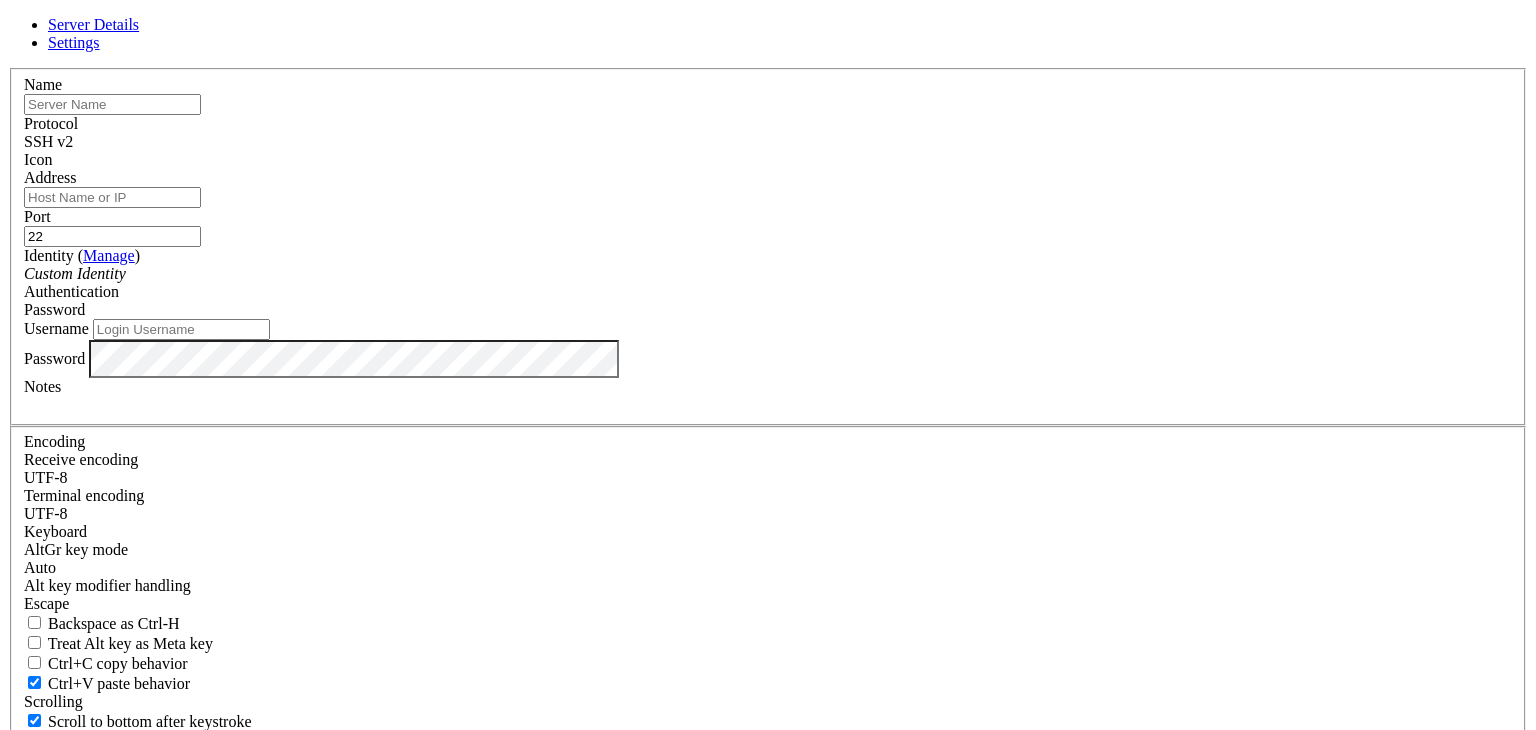 click at bounding box center (112, 104) 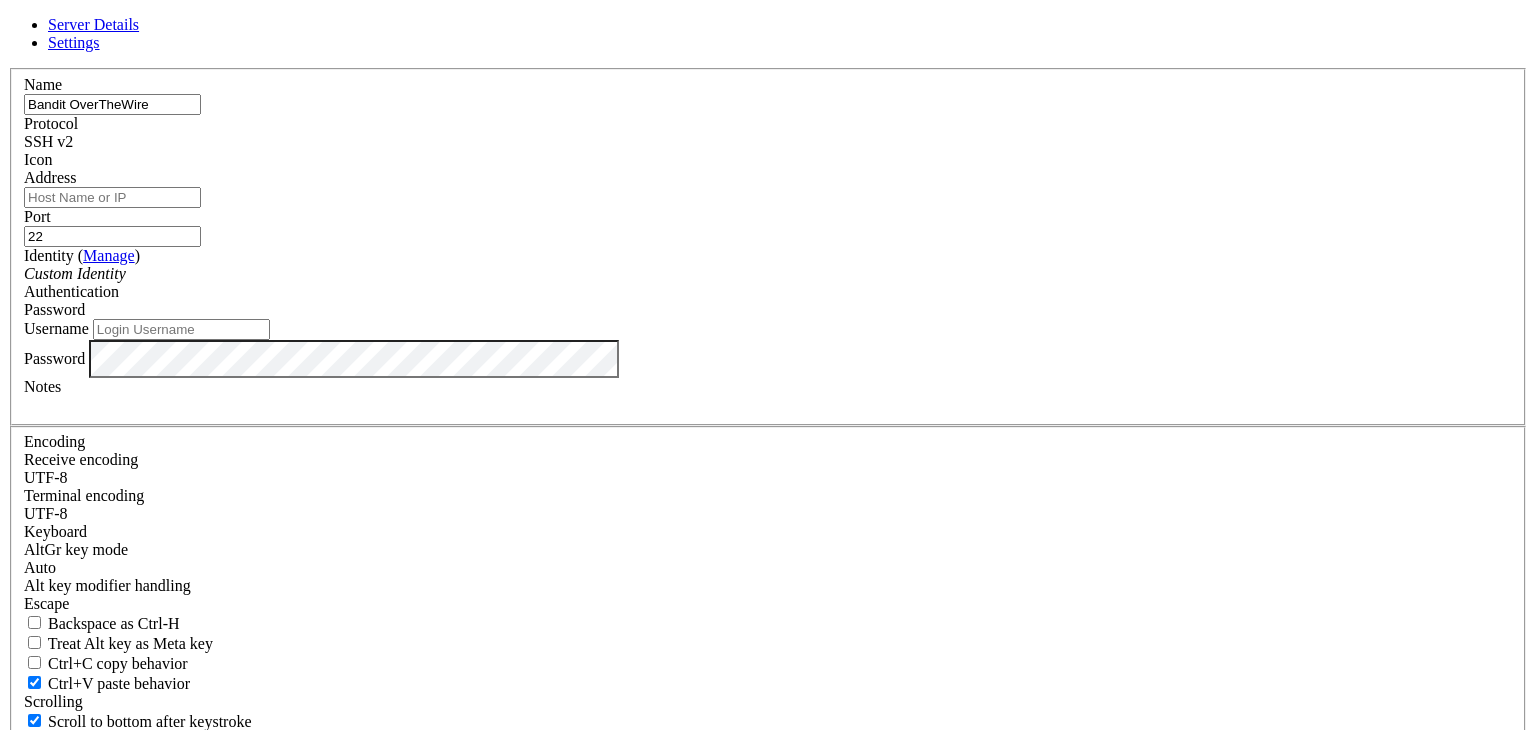 type on "Bandit OverTheWire" 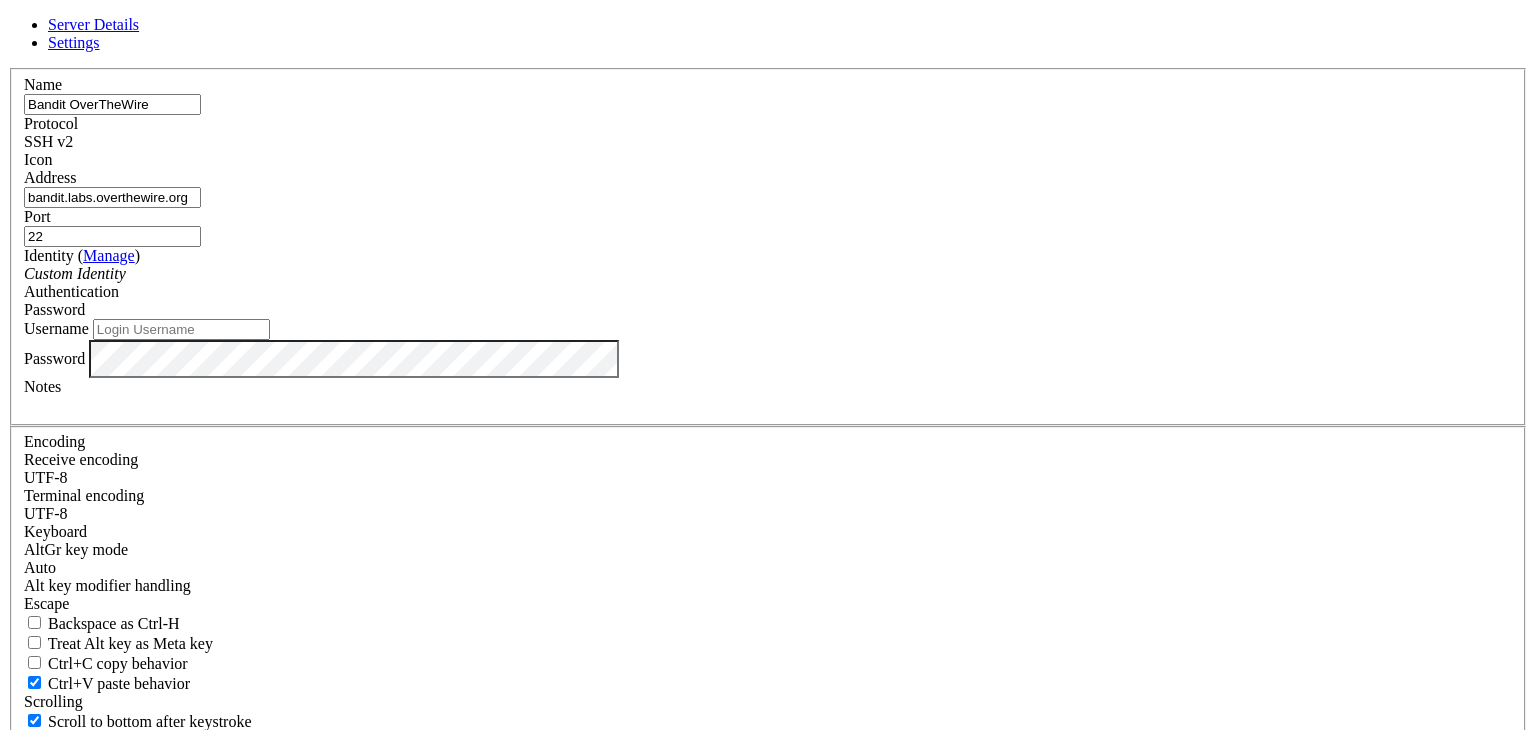 type on "bandit.labs.overthewire.org" 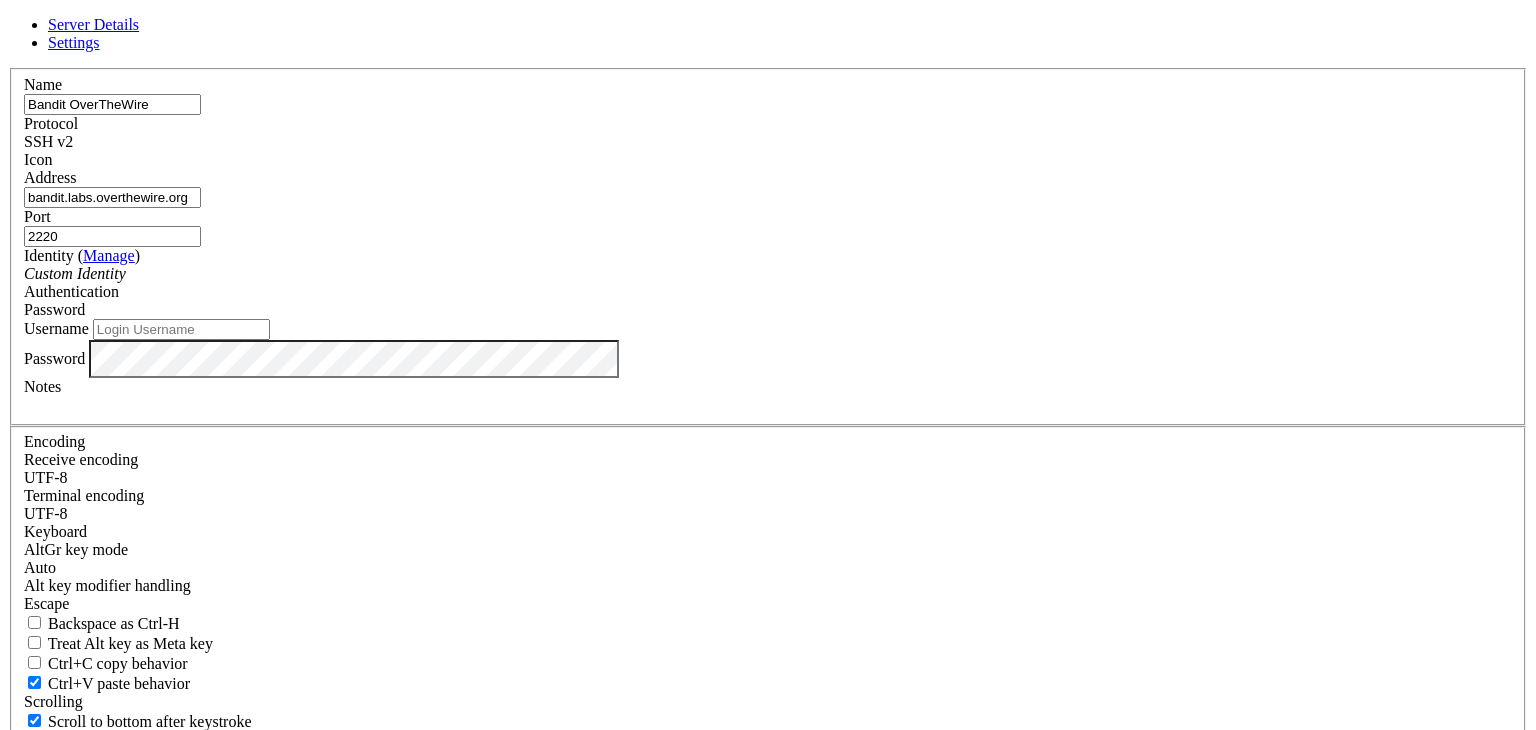 type on "2220" 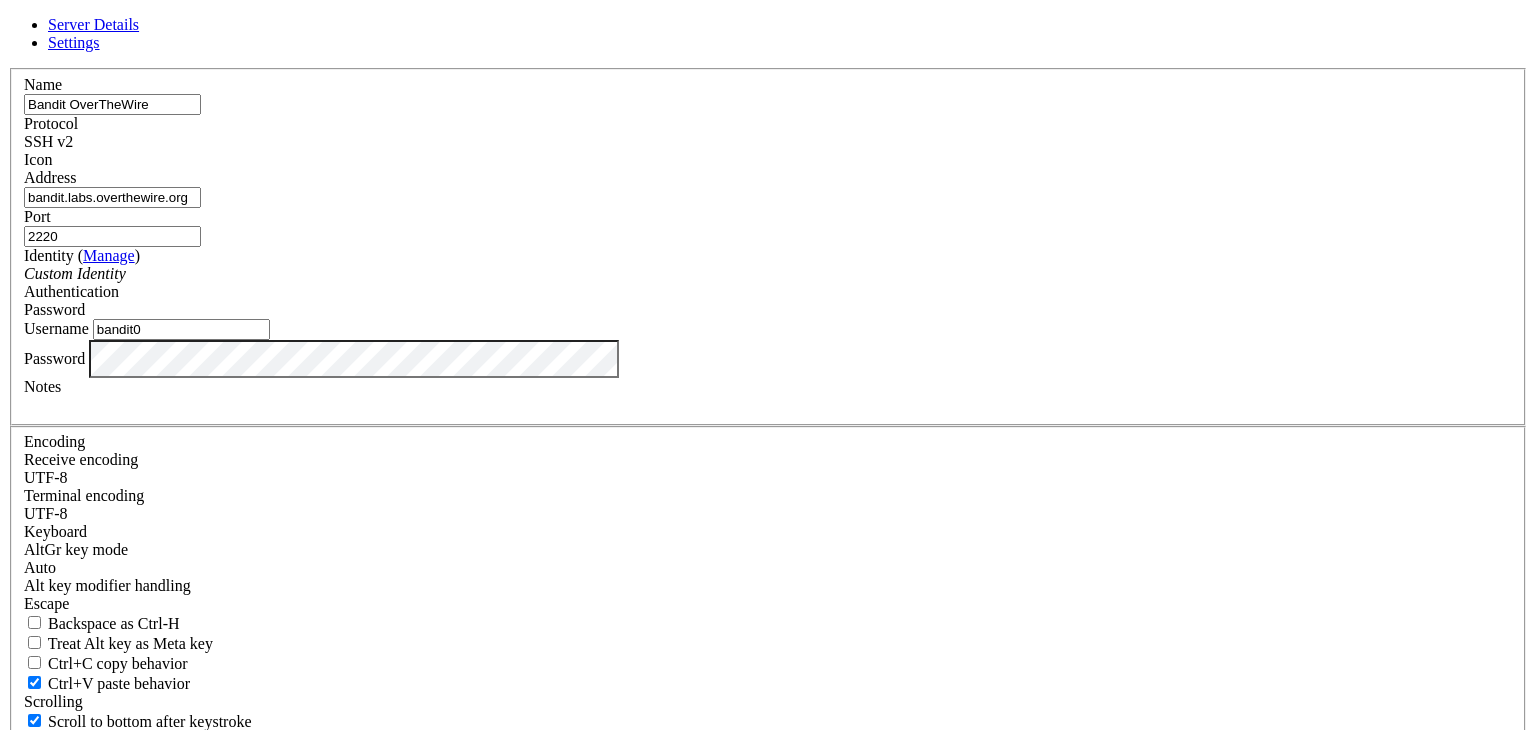 type on "bandit0" 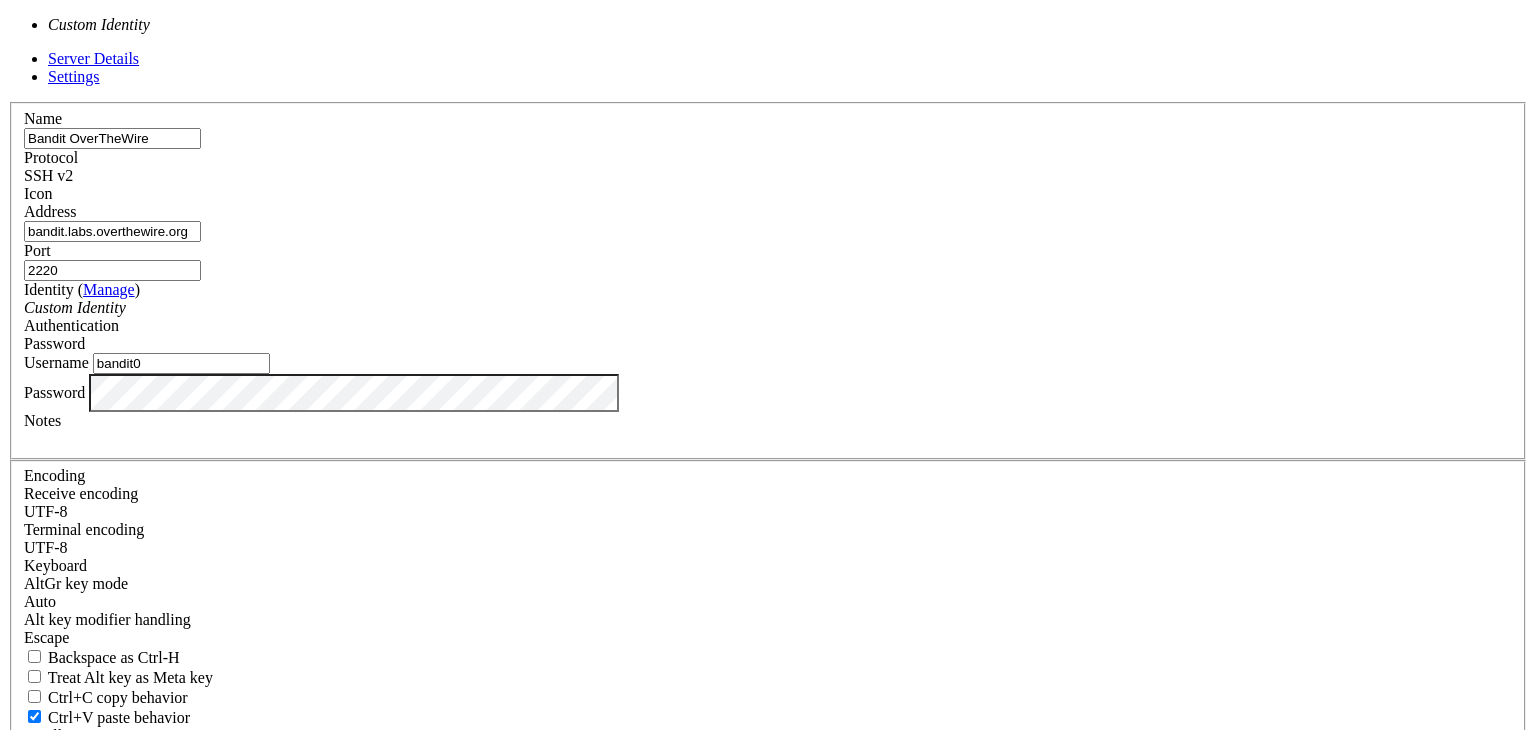 click on "Custom Identity" at bounding box center [768, 308] 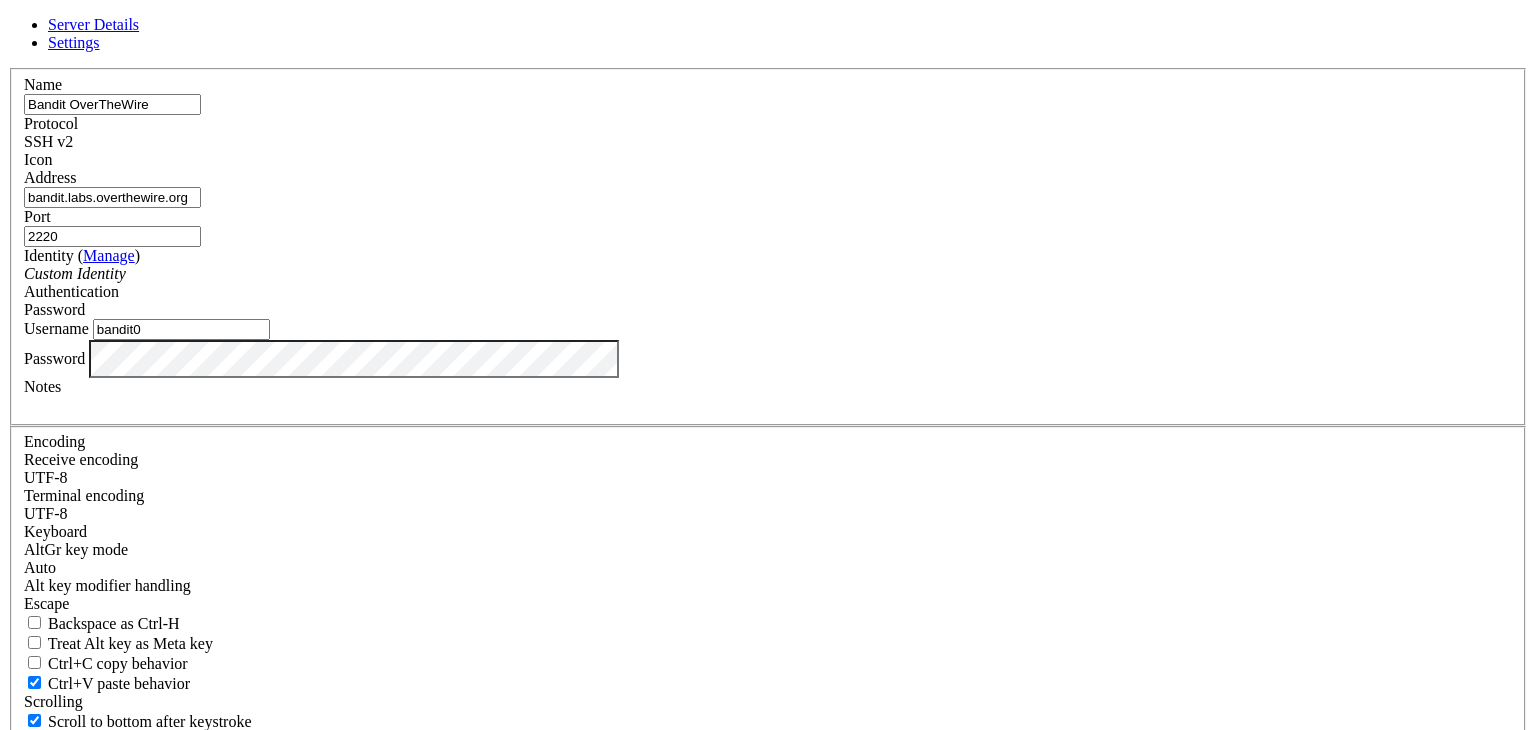 click on "Save" at bounding box center (31, 831) 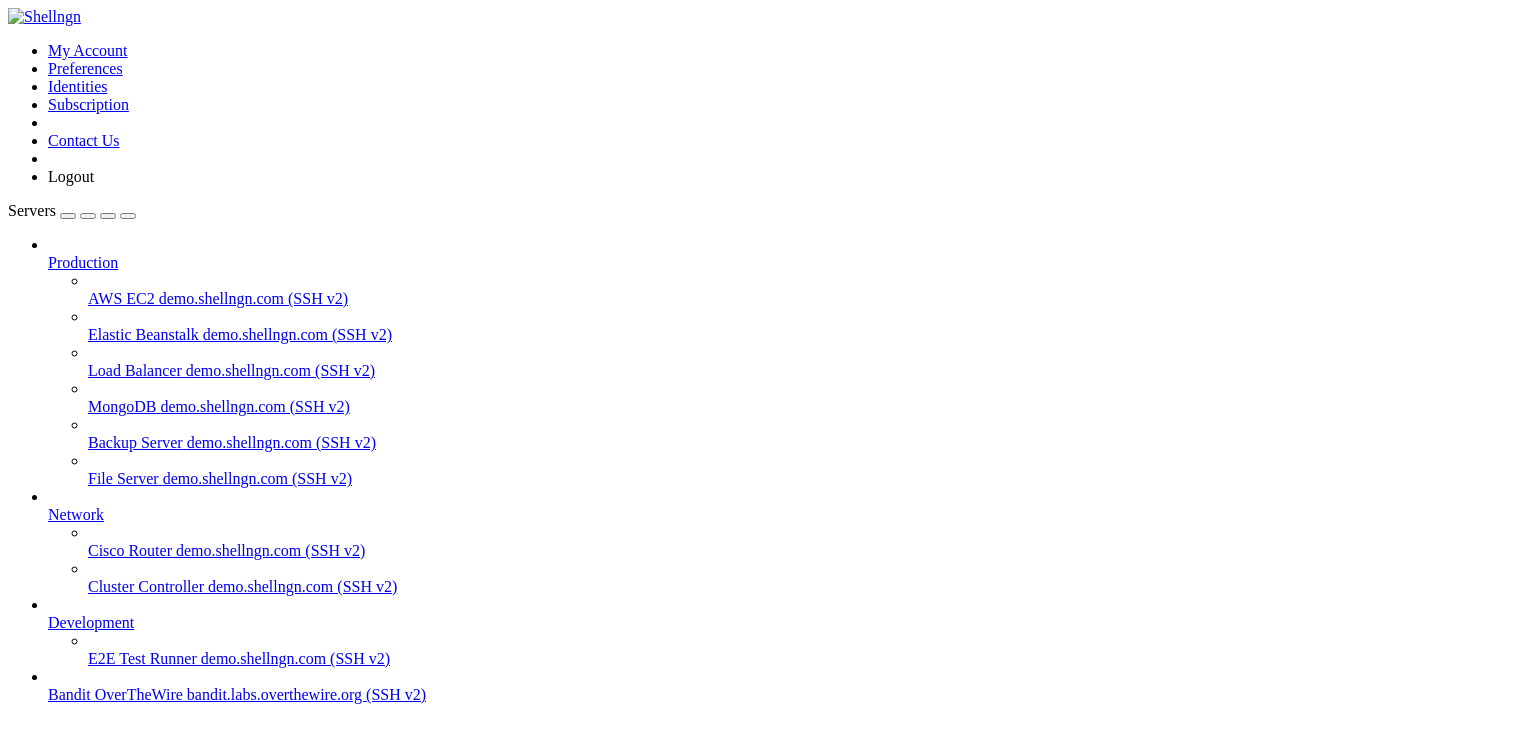 scroll, scrollTop: 76, scrollLeft: 0, axis: vertical 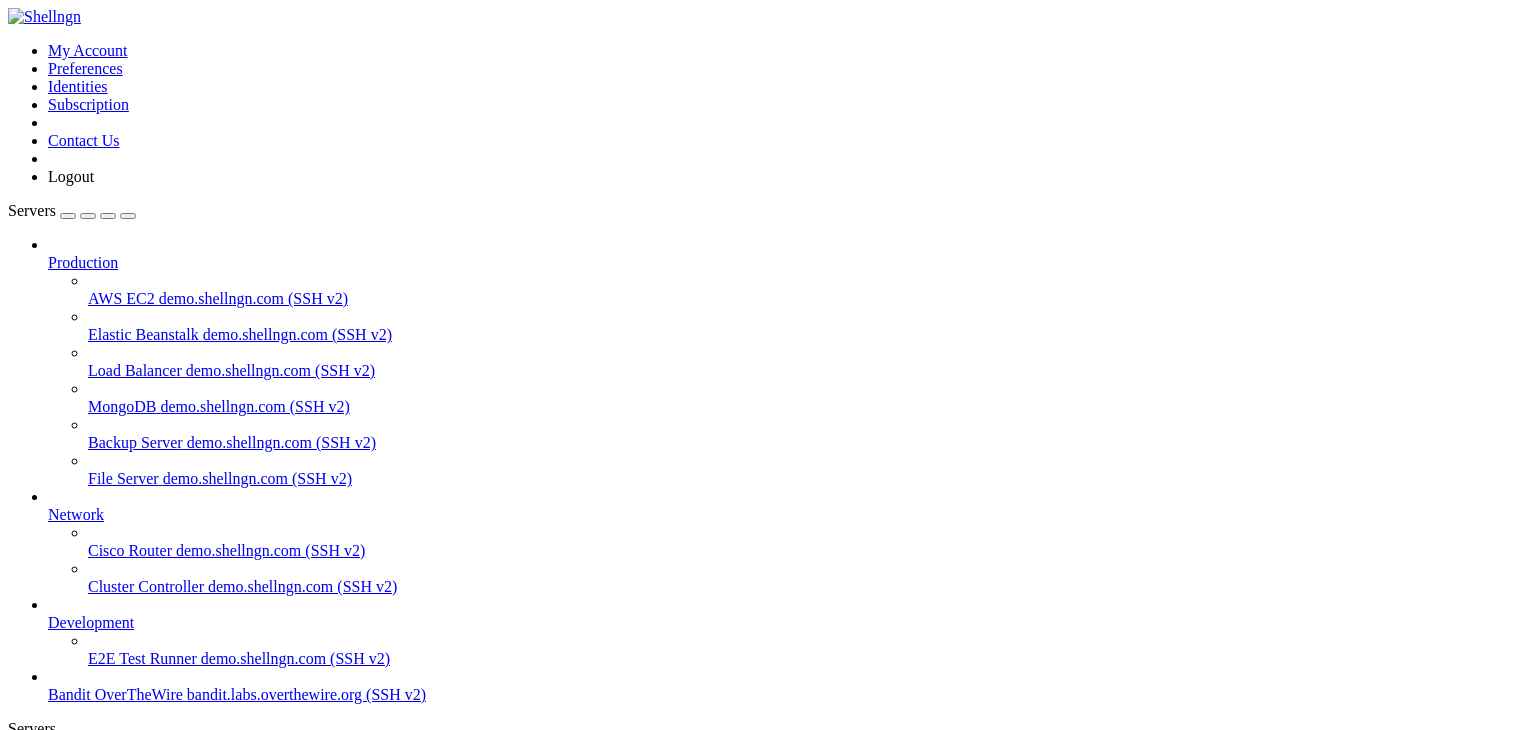 click on "Bandit OverTheWire" at bounding box center [115, 694] 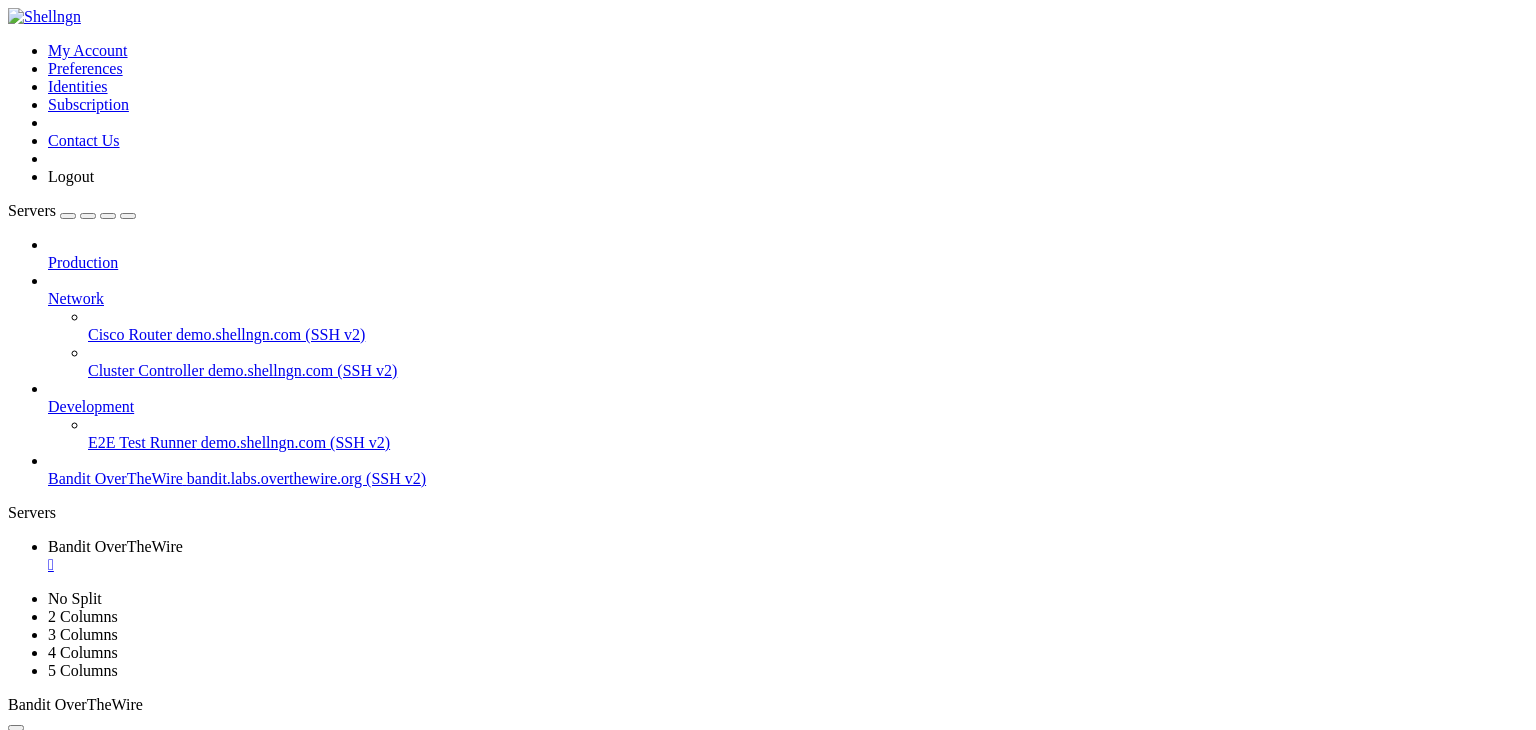 click at bounding box center [48, 290] 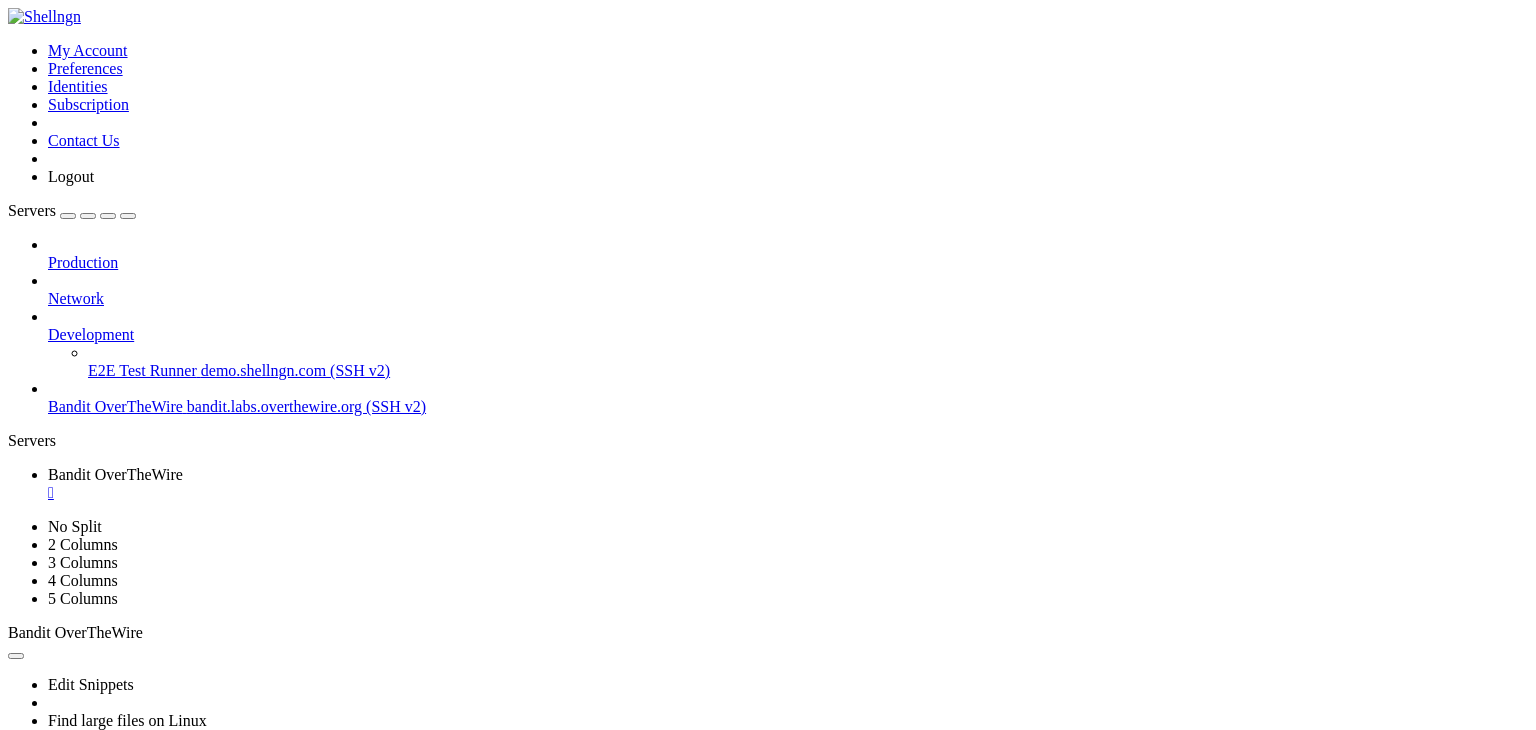 click at bounding box center (48, 326) 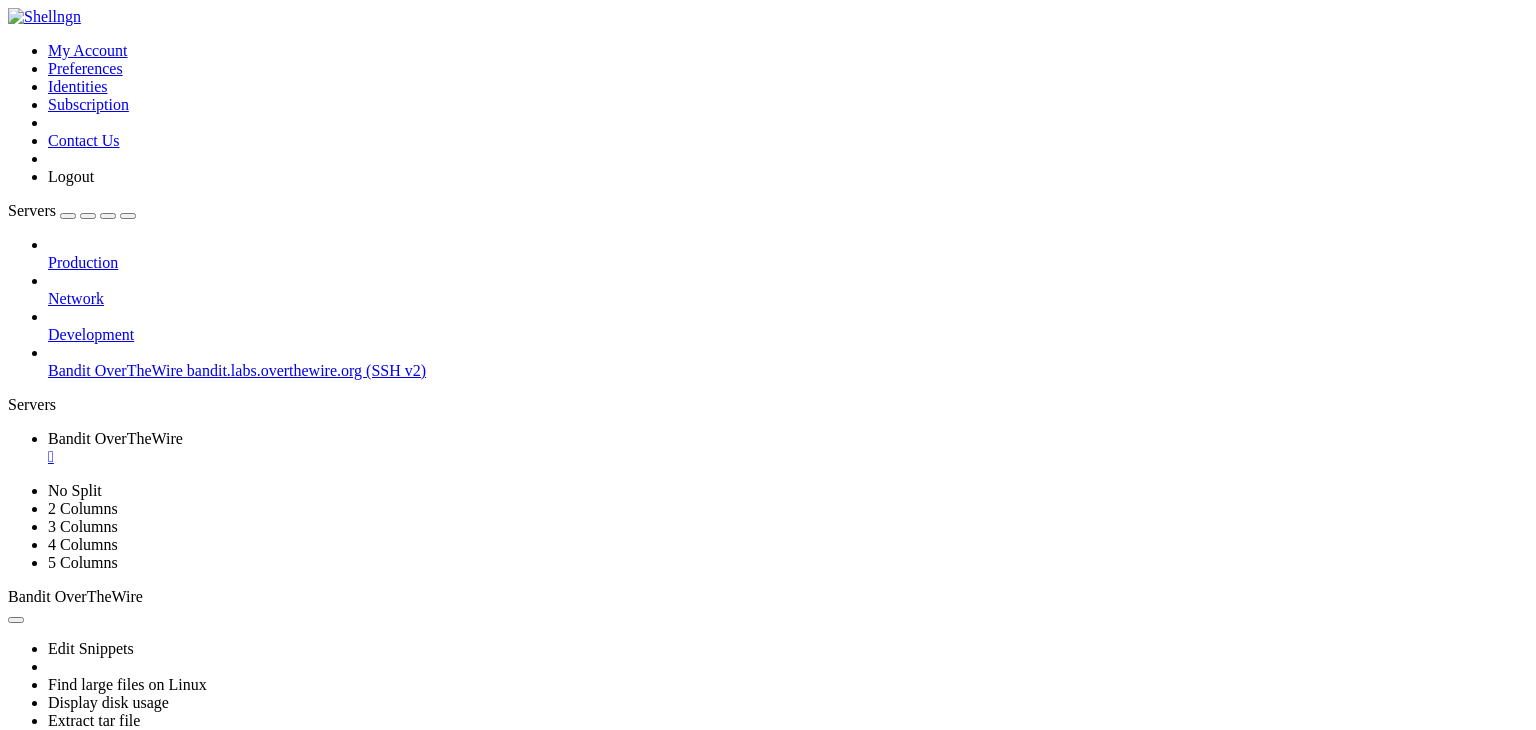 scroll, scrollTop: 1020, scrollLeft: 0, axis: vertical 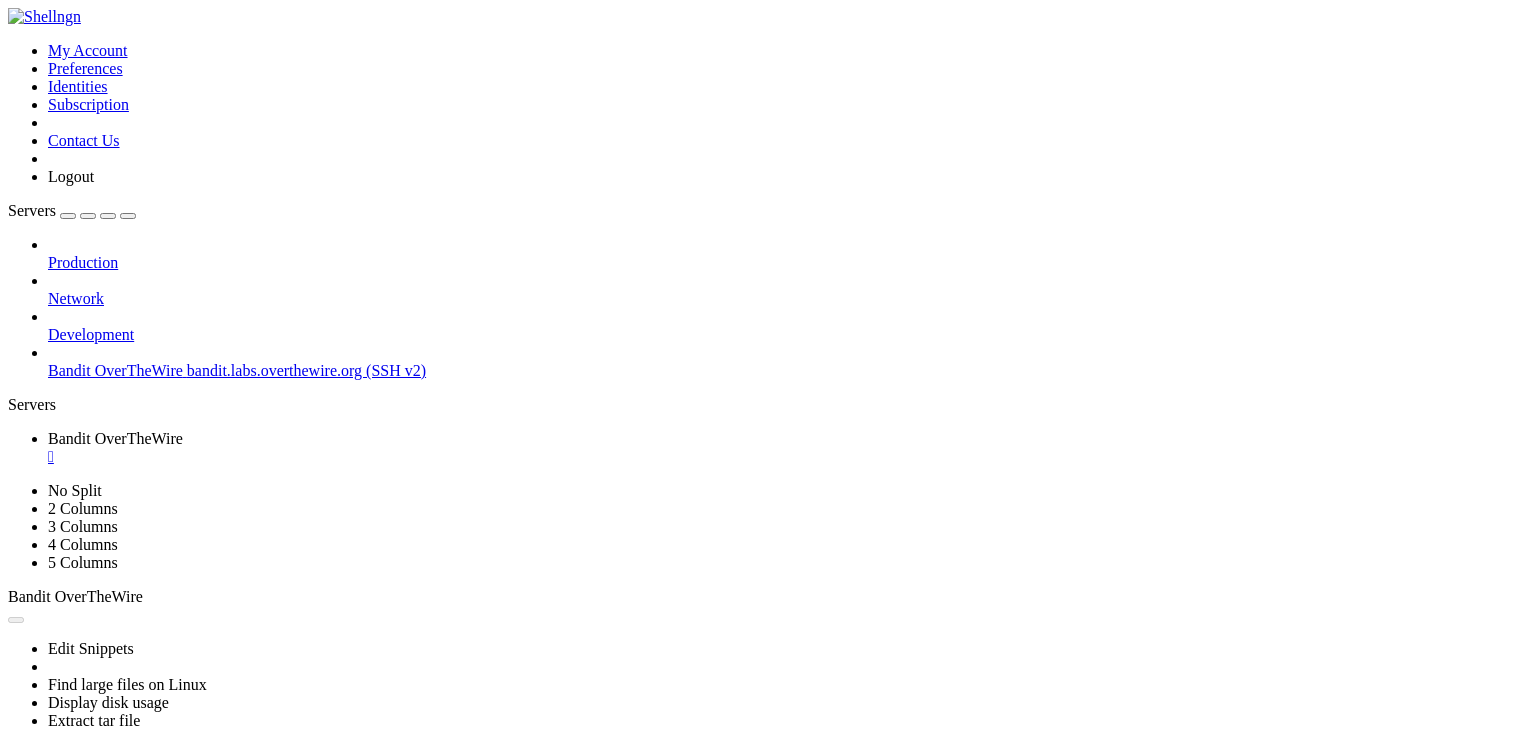 click at bounding box center (8, 785) 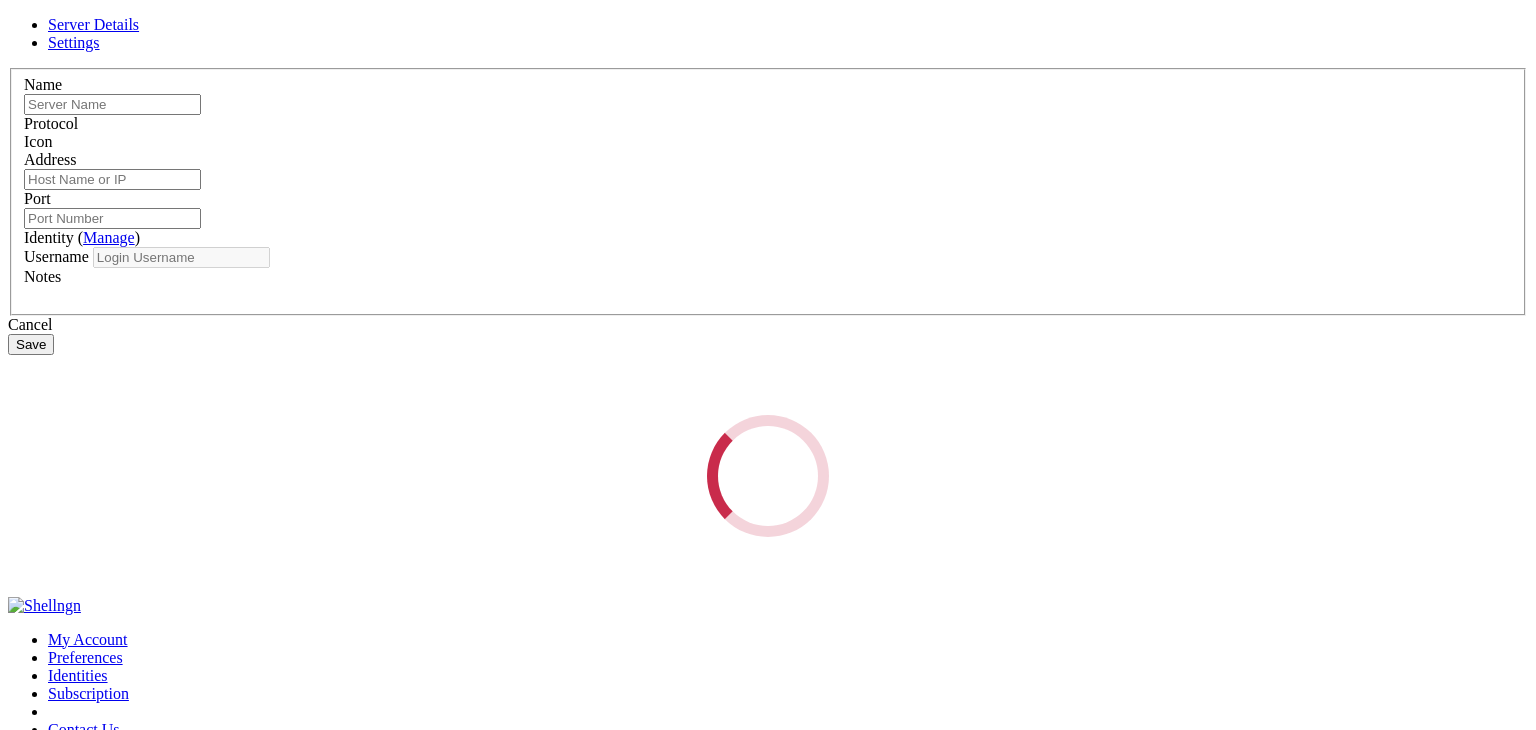 type on "Bandit OverTheWire" 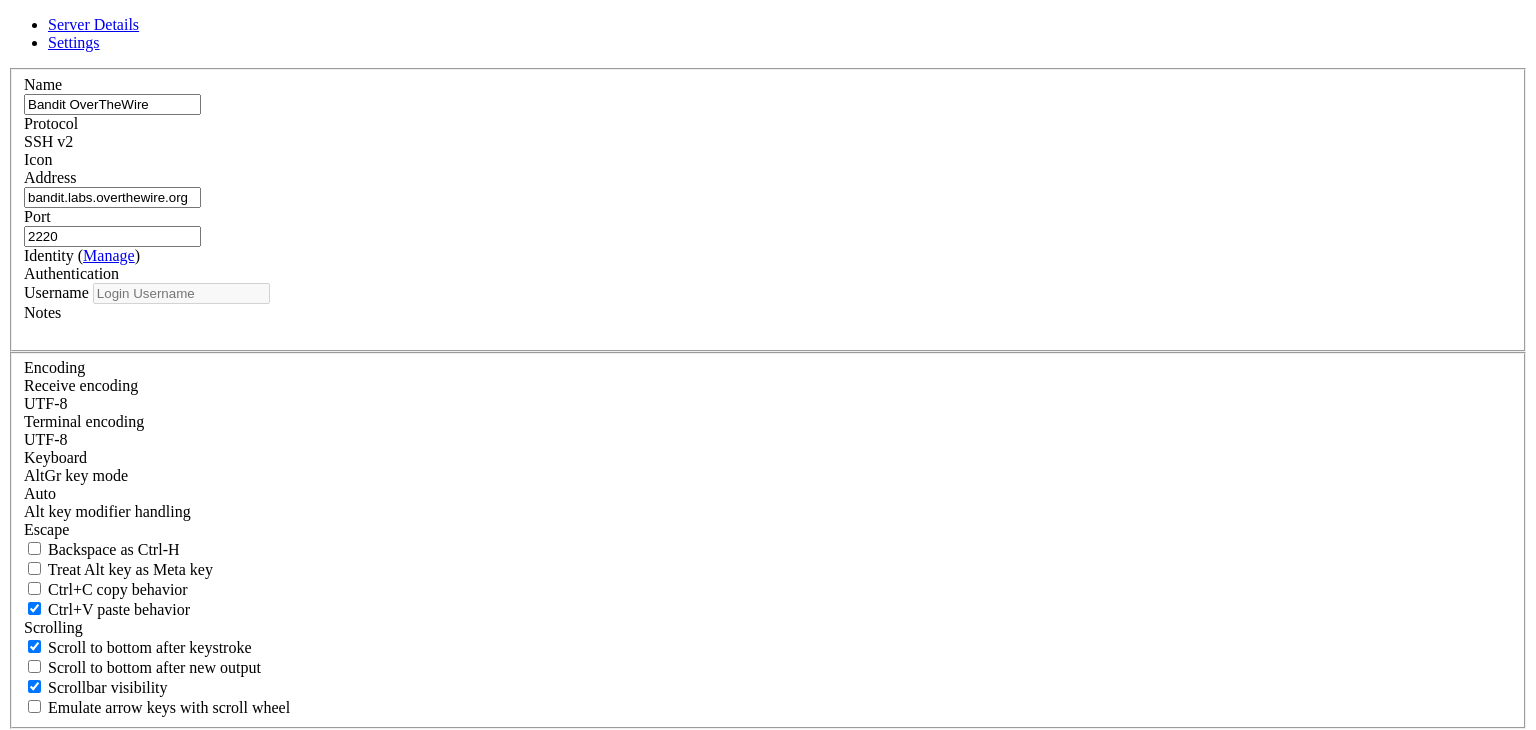 type on "bandit0" 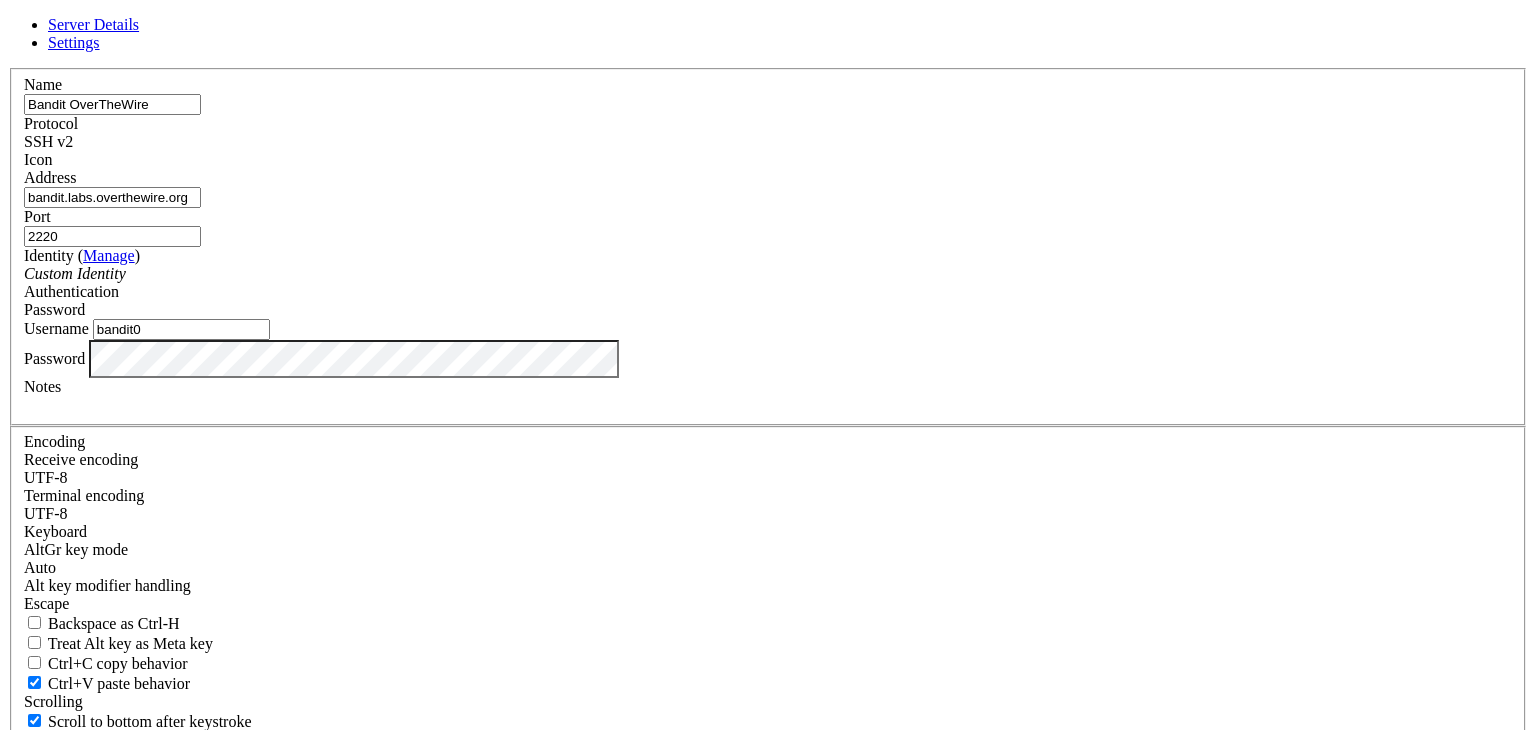click on "bandit0" at bounding box center [181, 329] 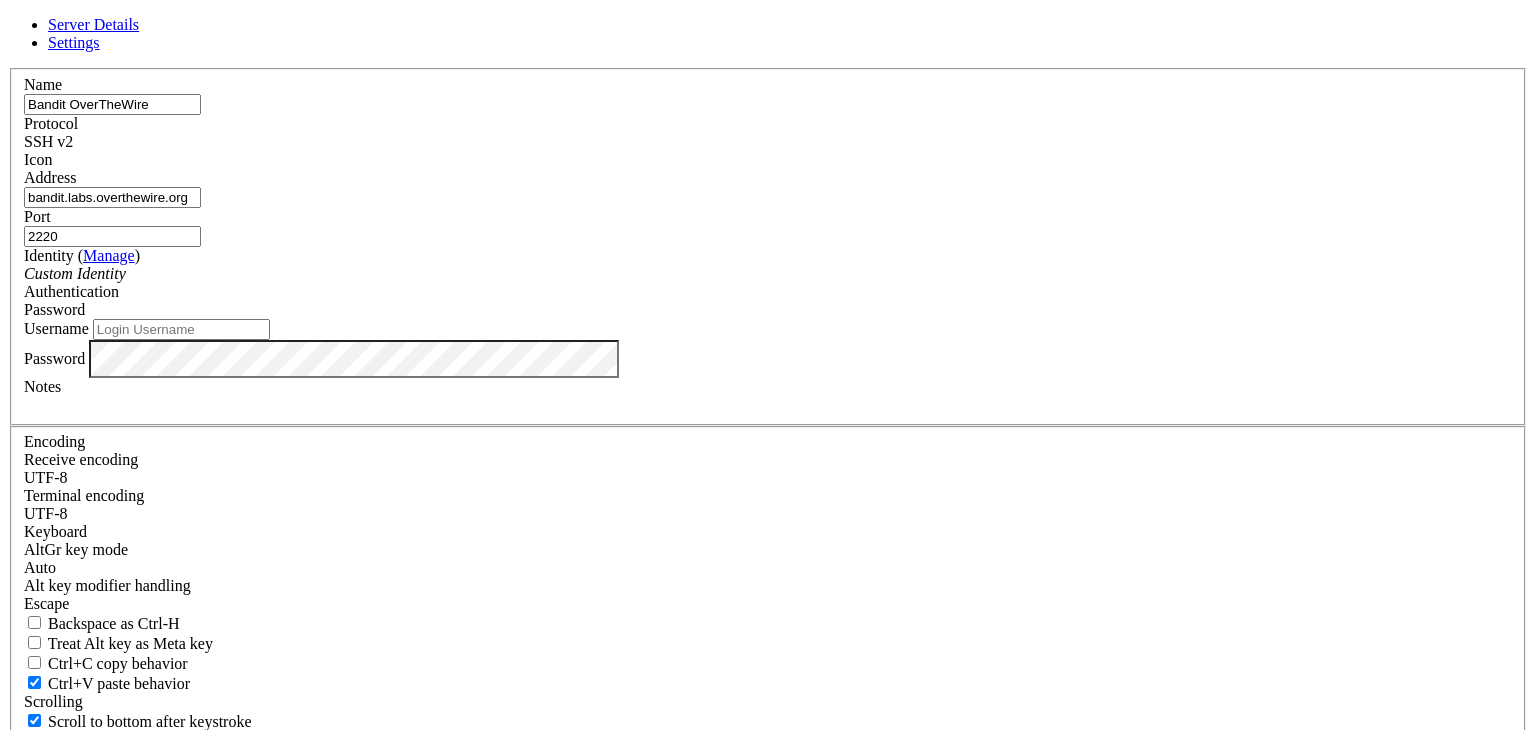 type 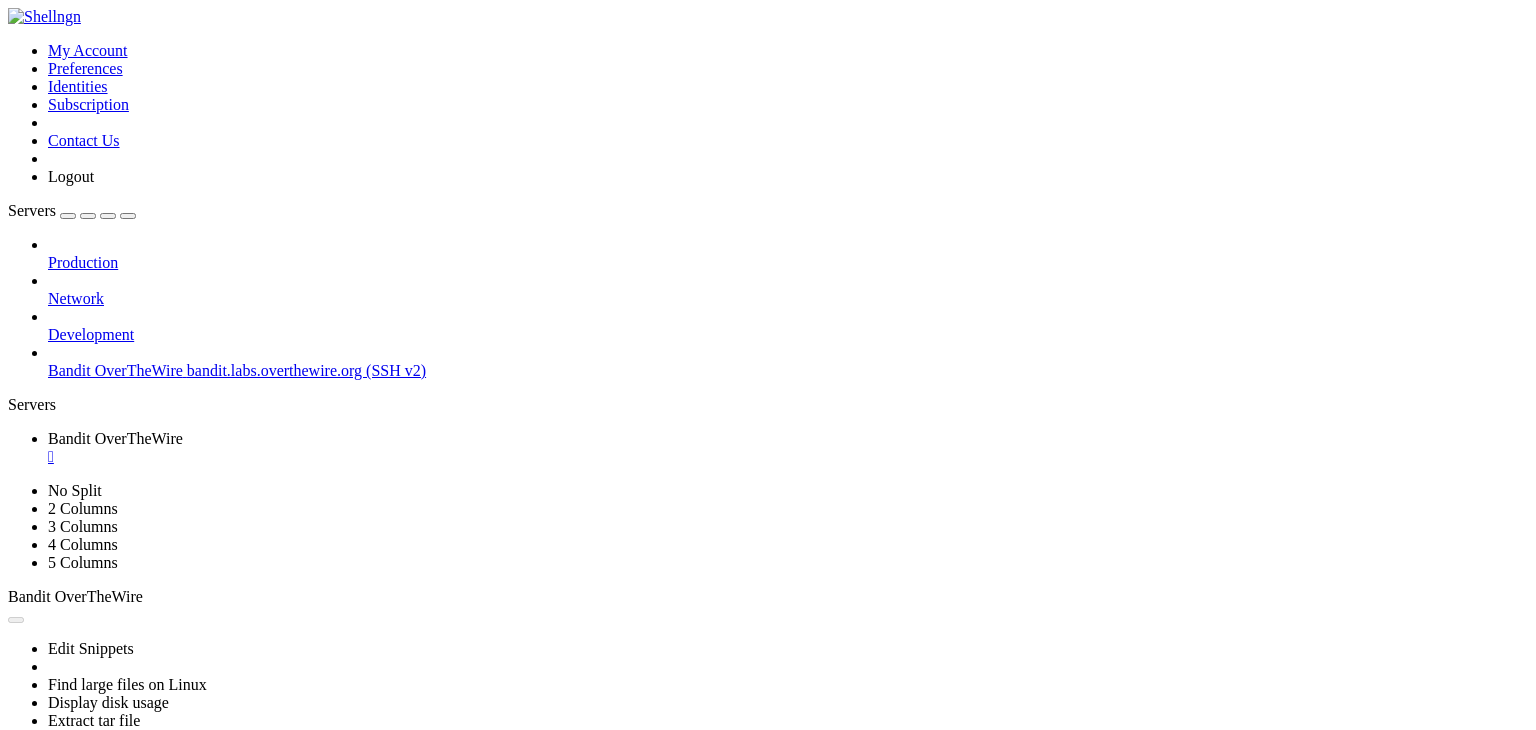 click on "Reconnect" at bounding box center [48, 851] 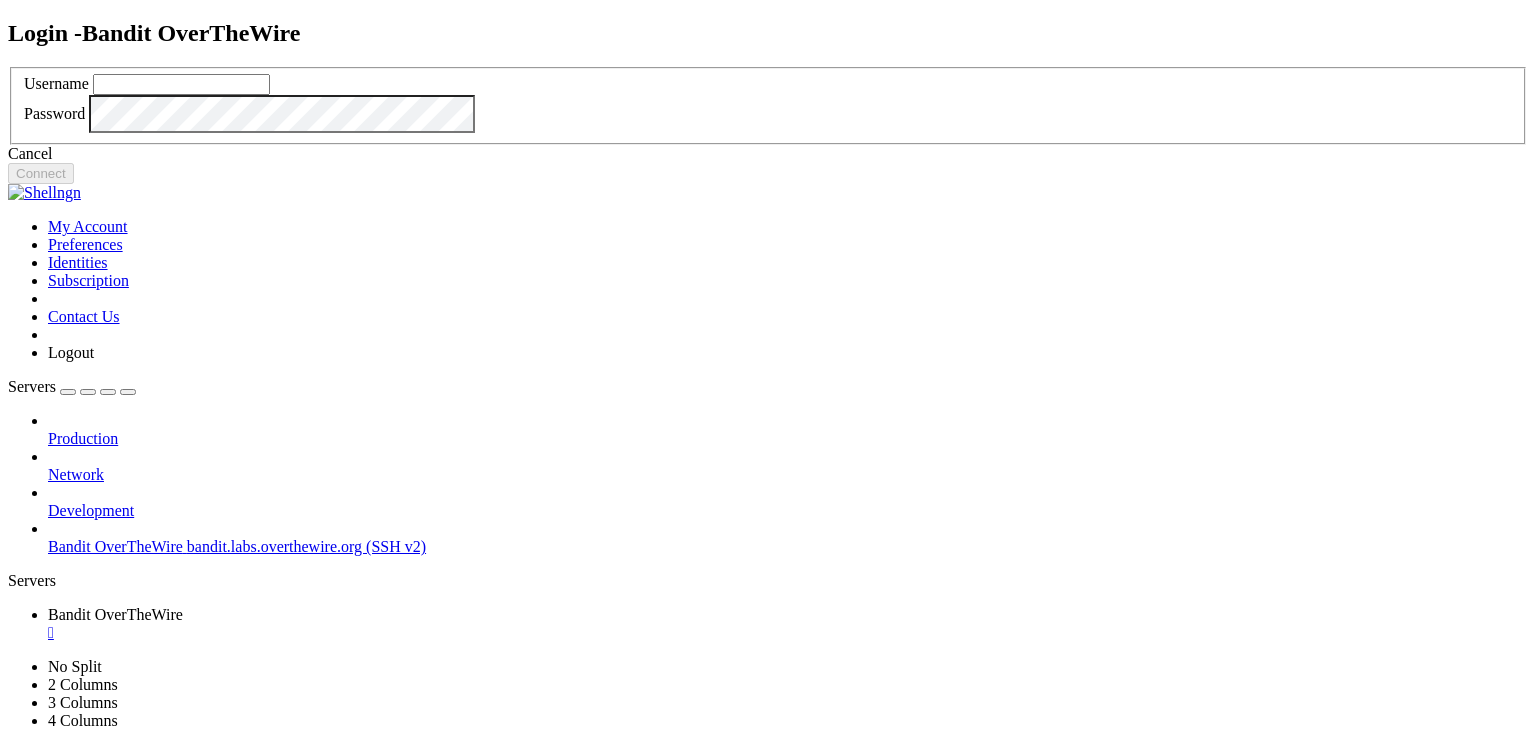 click at bounding box center (181, 84) 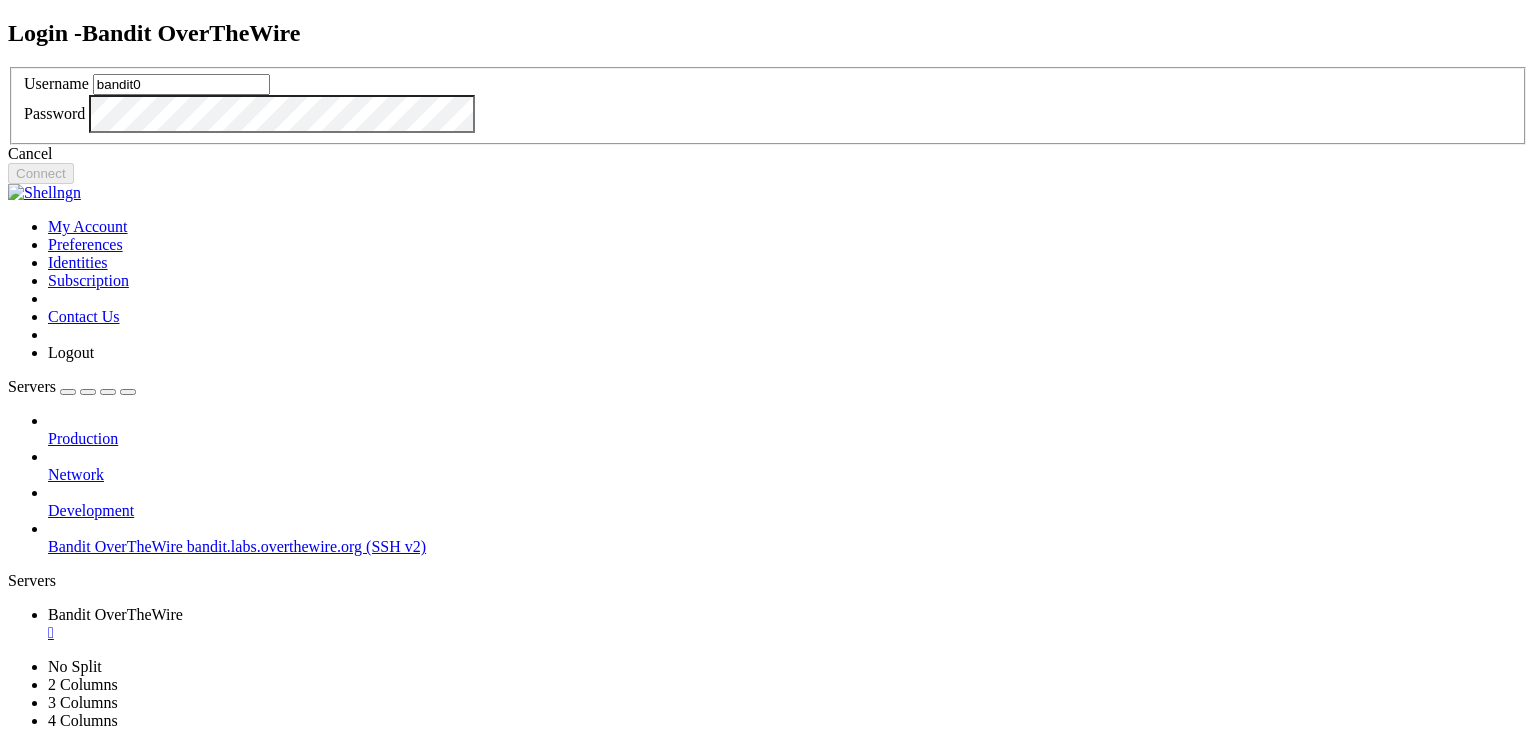 type on "bandit0" 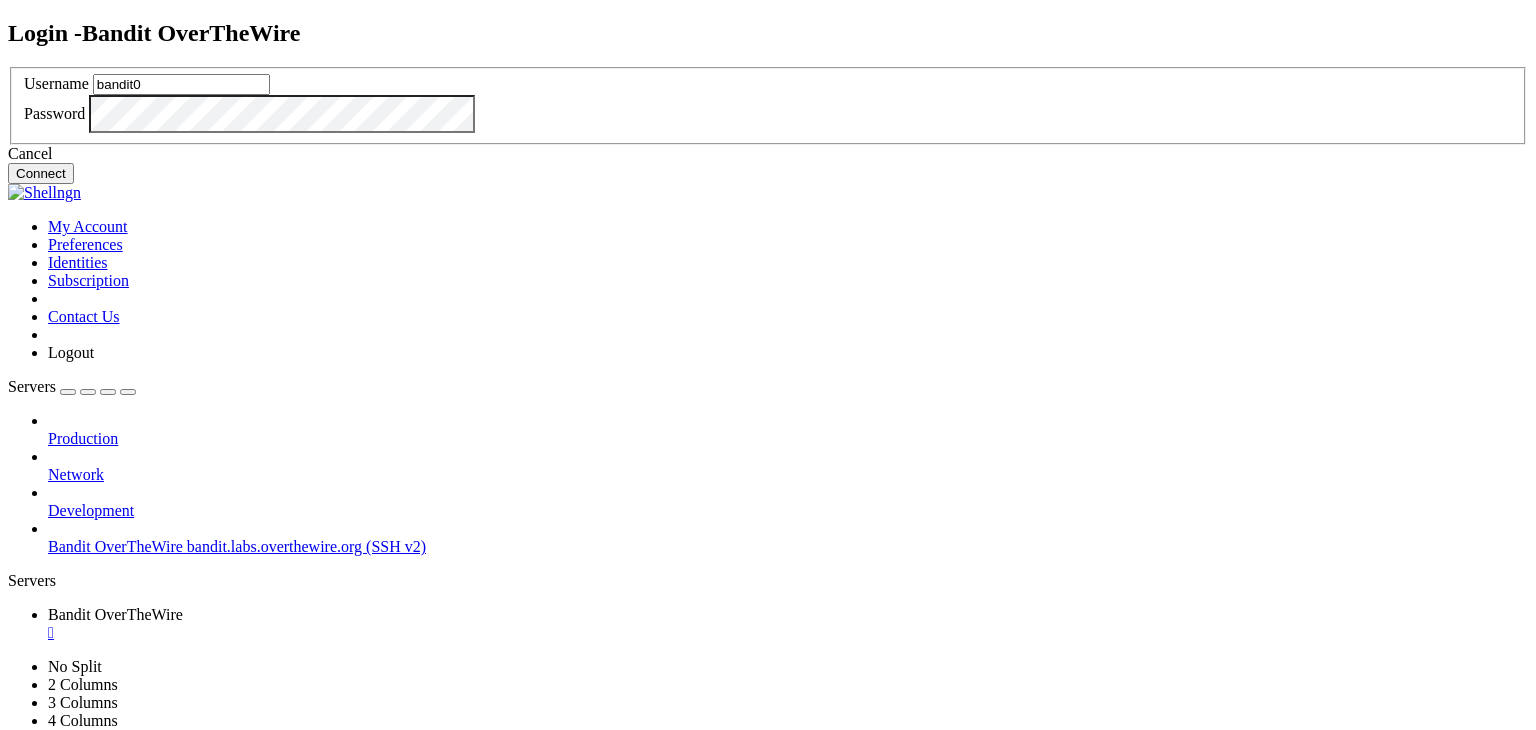 click on "Connect" at bounding box center (41, 173) 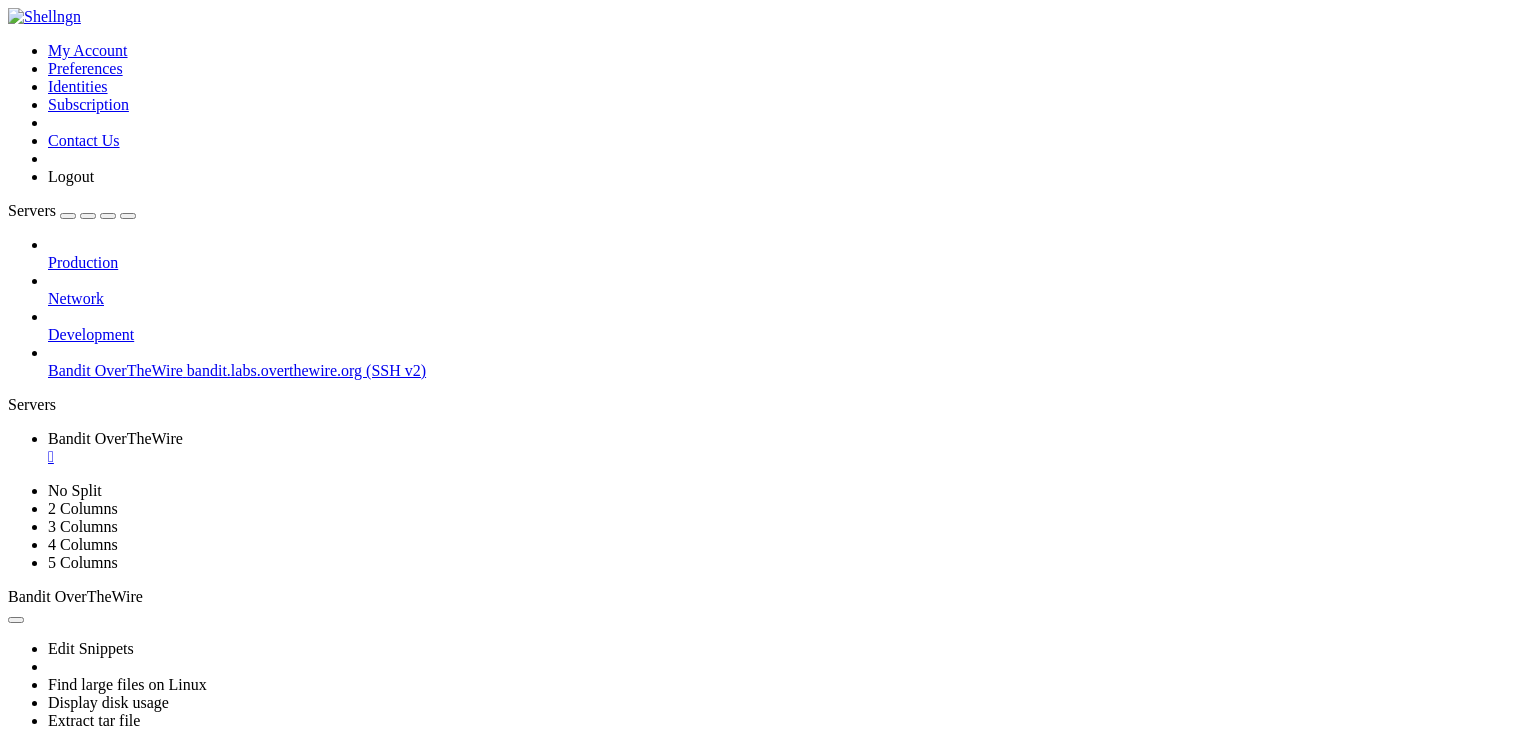 scroll, scrollTop: 2006, scrollLeft: 0, axis: vertical 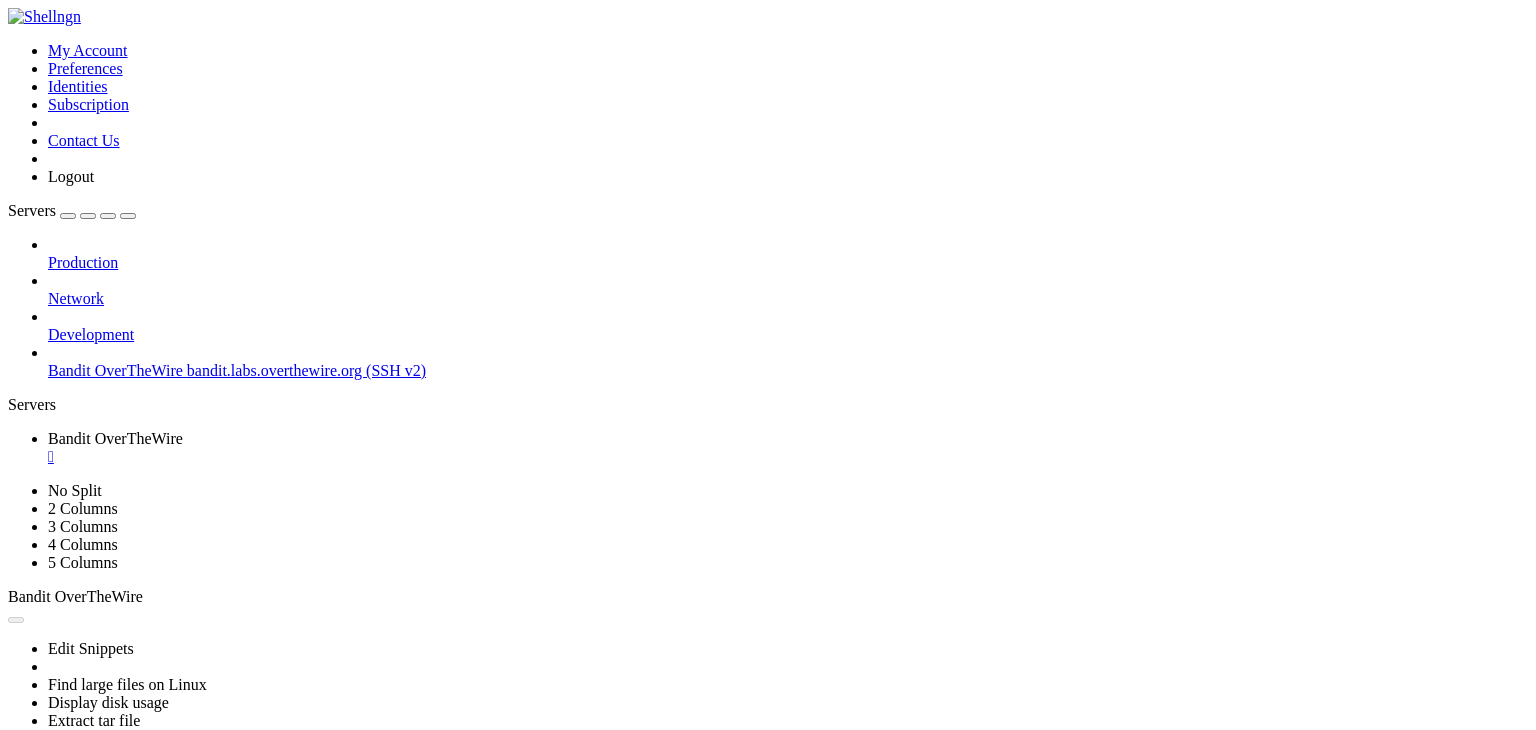 click on "Reconnect" at bounding box center [48, 851] 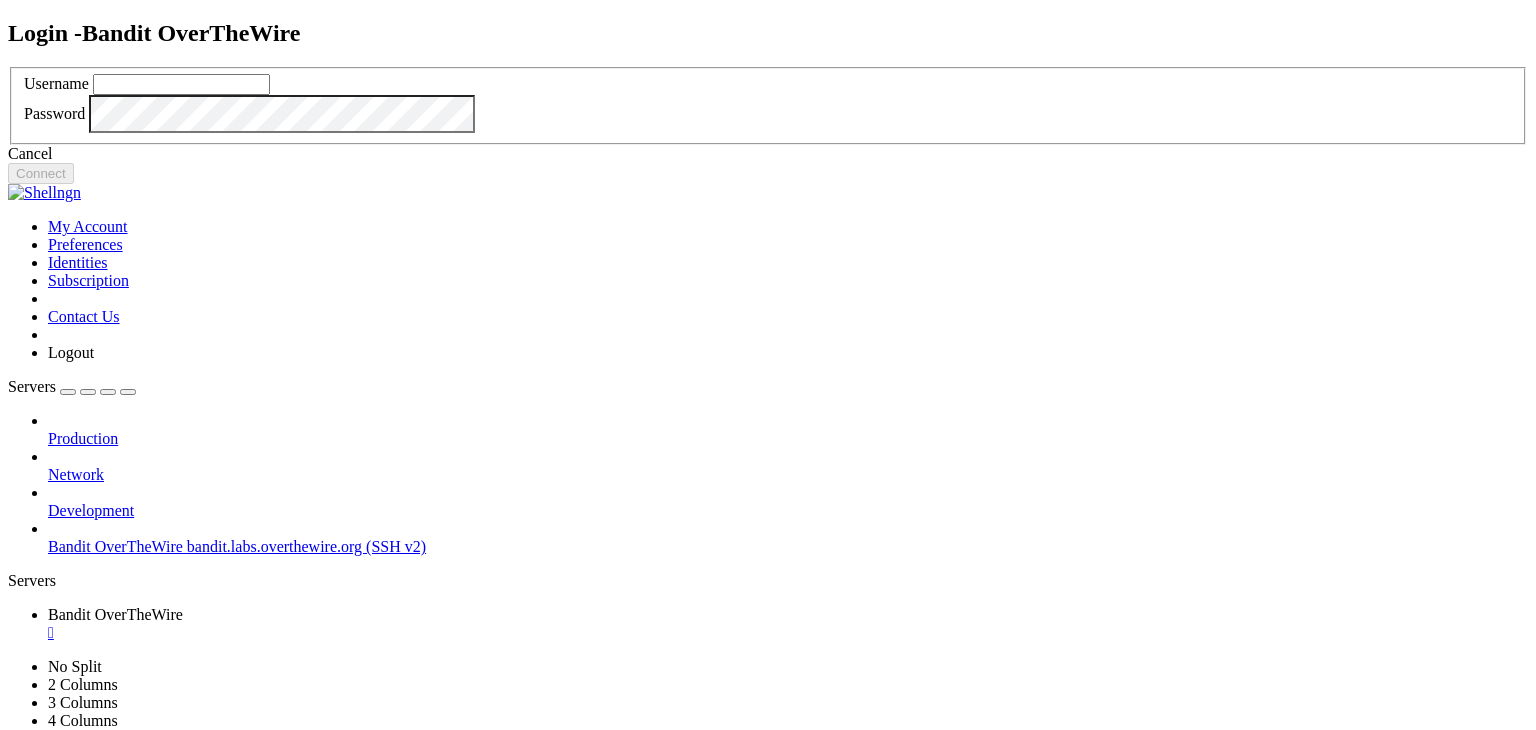 click on "Username" at bounding box center [768, 84] 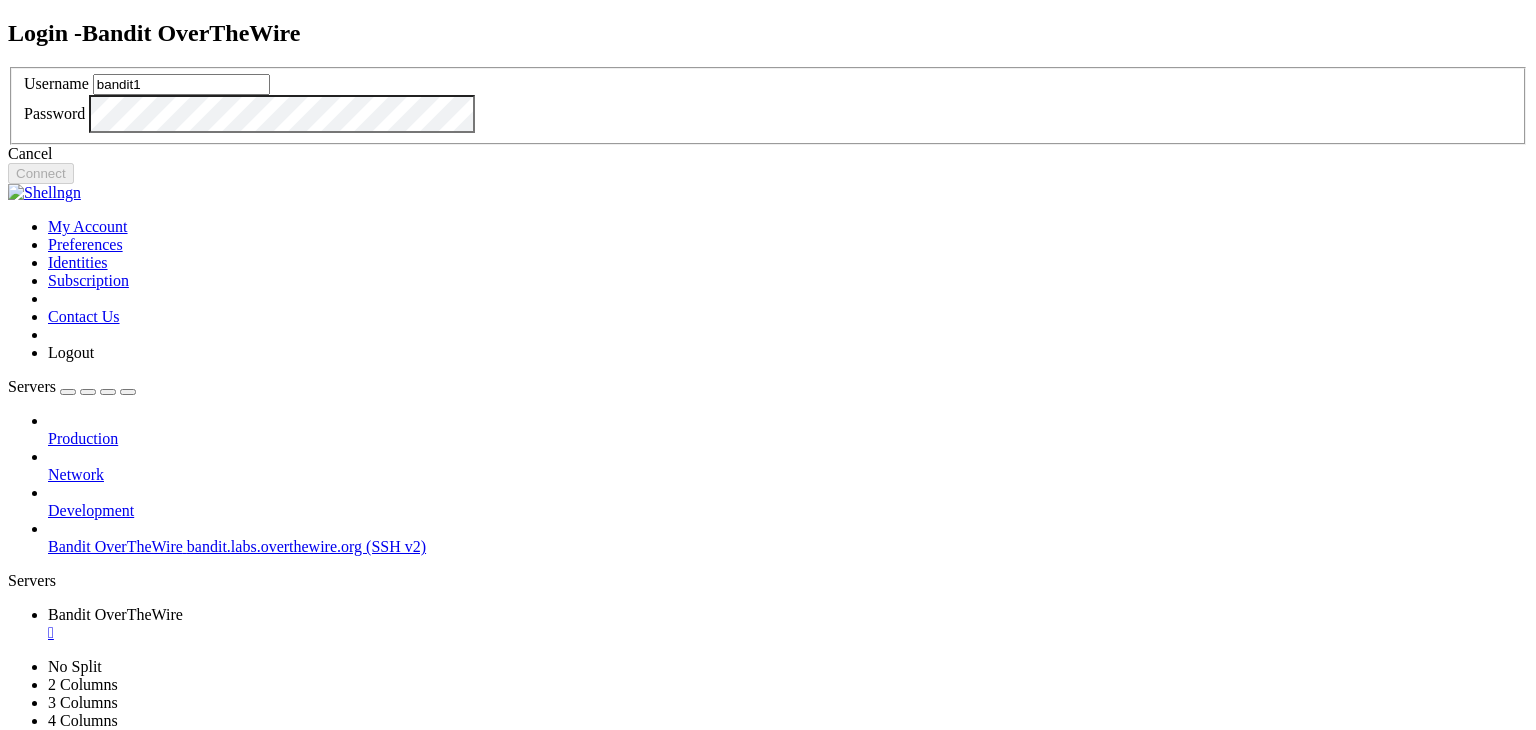 type on "bandit1" 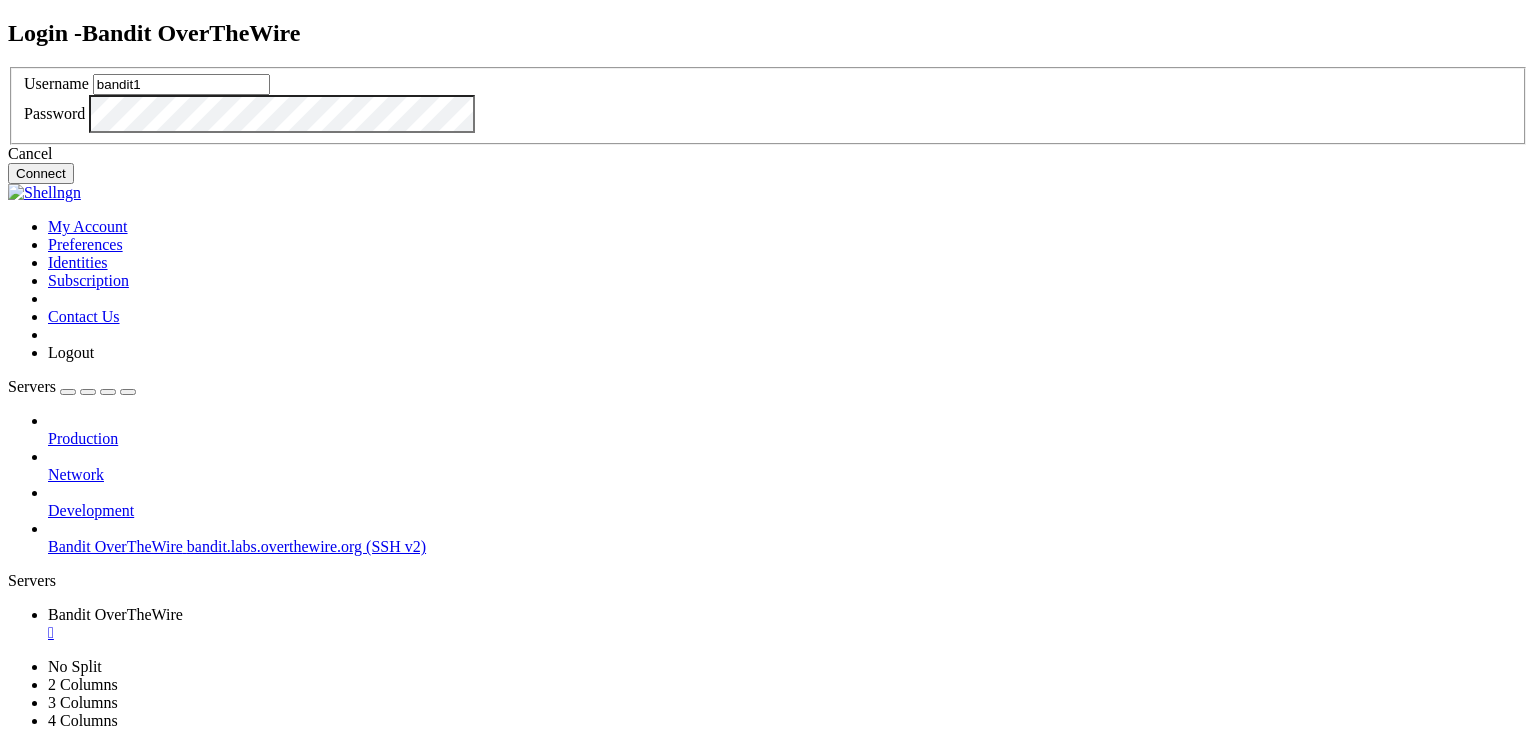 click on "Connect" at bounding box center (41, 173) 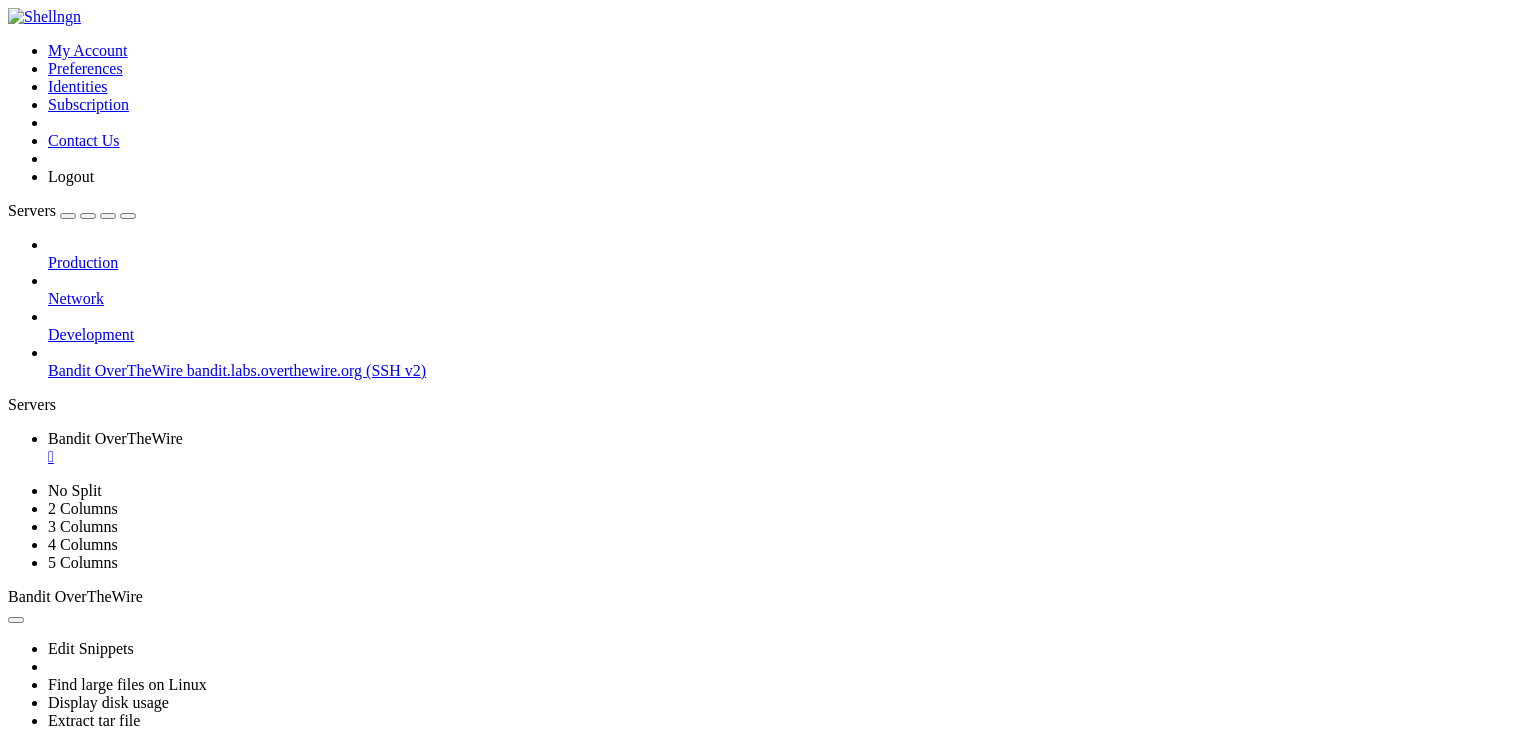 scroll, scrollTop: 3247, scrollLeft: 0, axis: vertical 